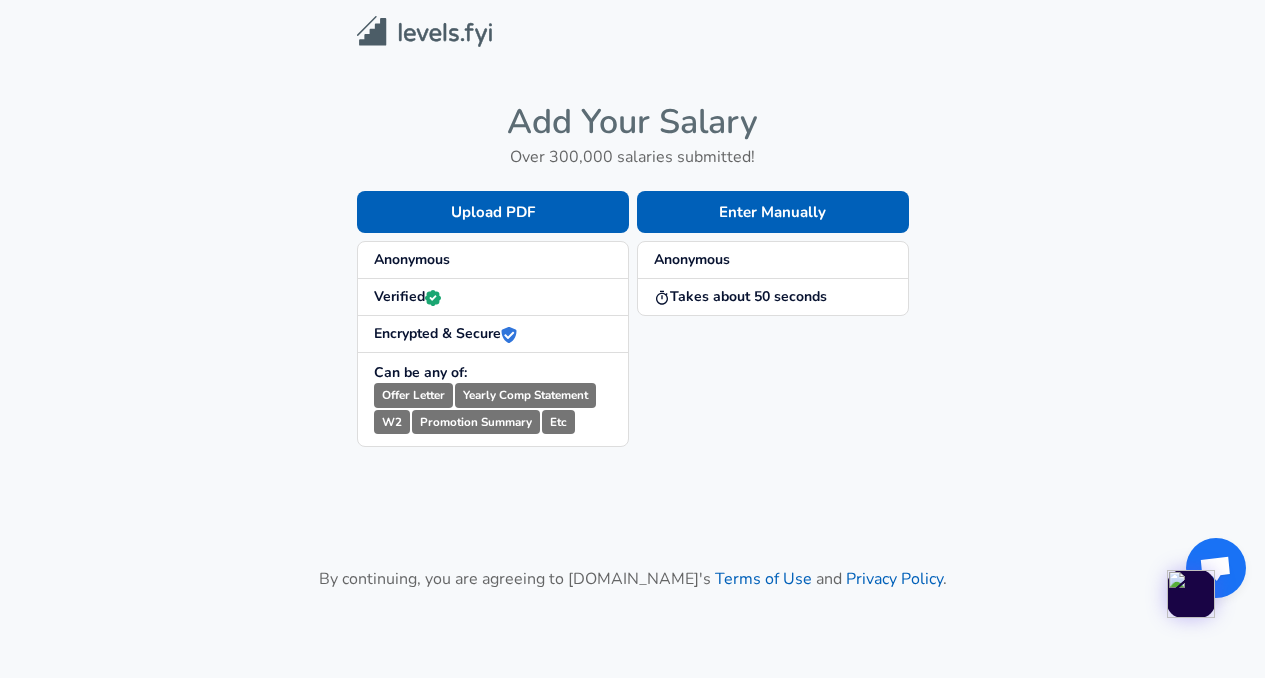 scroll, scrollTop: 0, scrollLeft: 0, axis: both 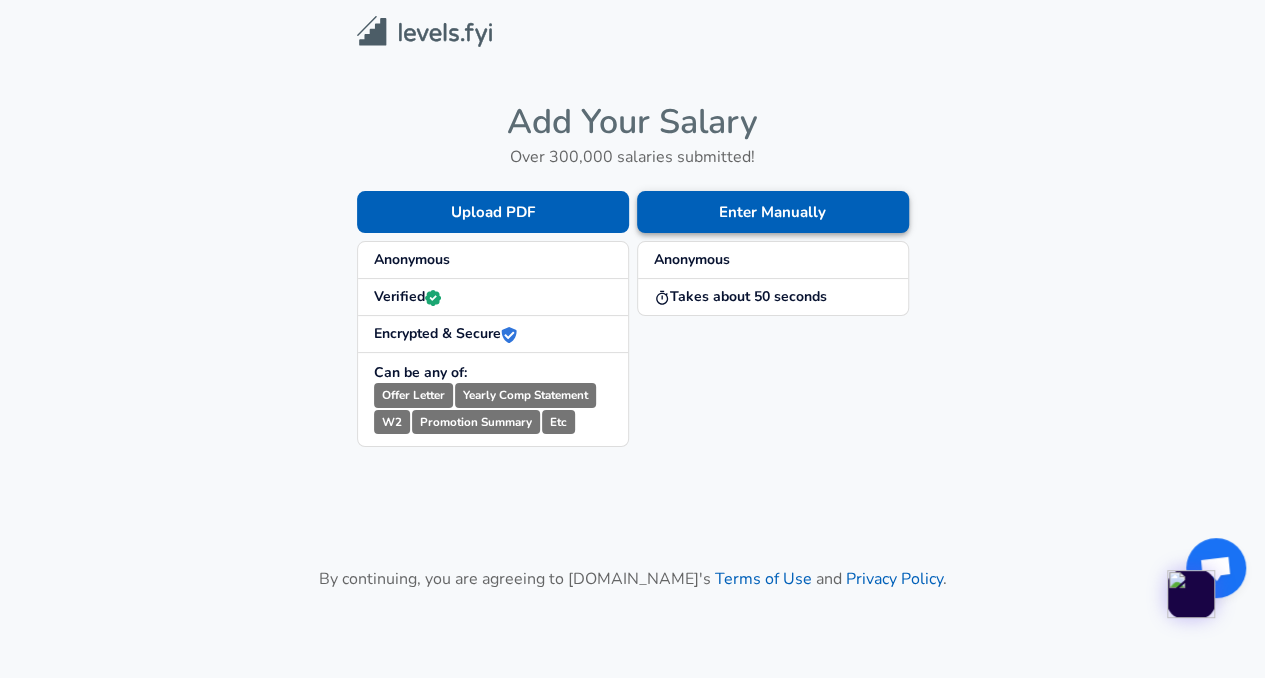 click on "Enter Manually" at bounding box center (773, 212) 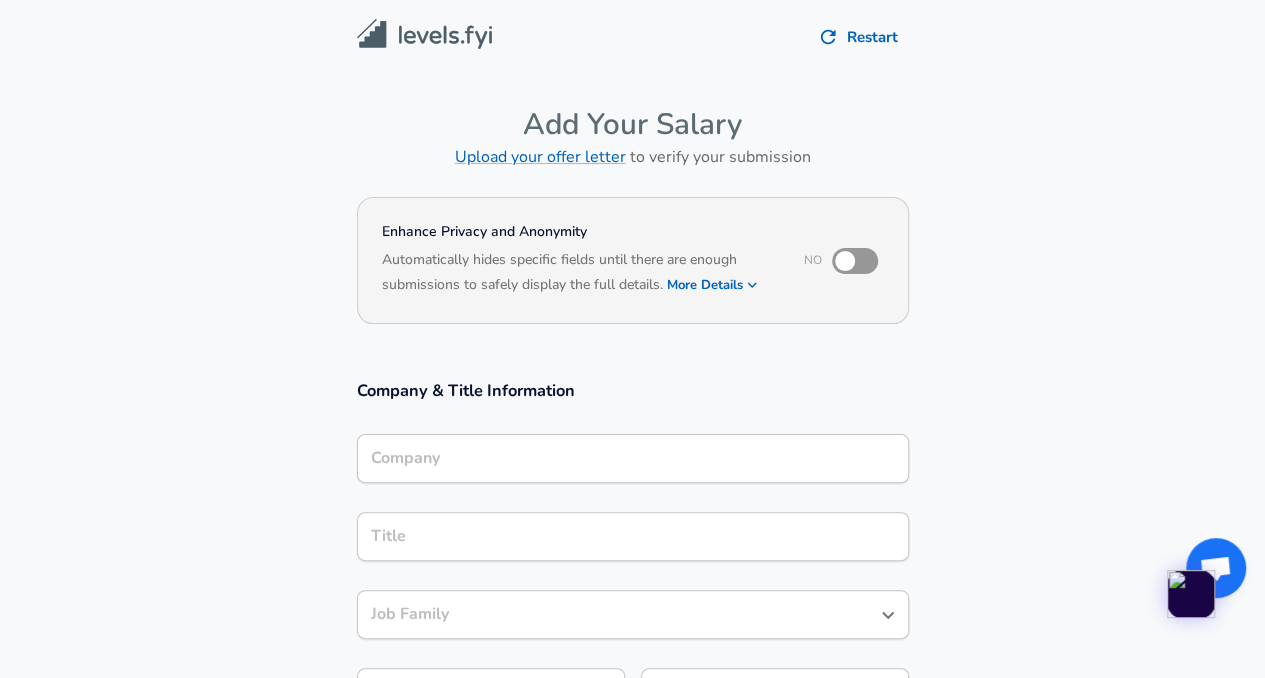 click at bounding box center [845, 261] 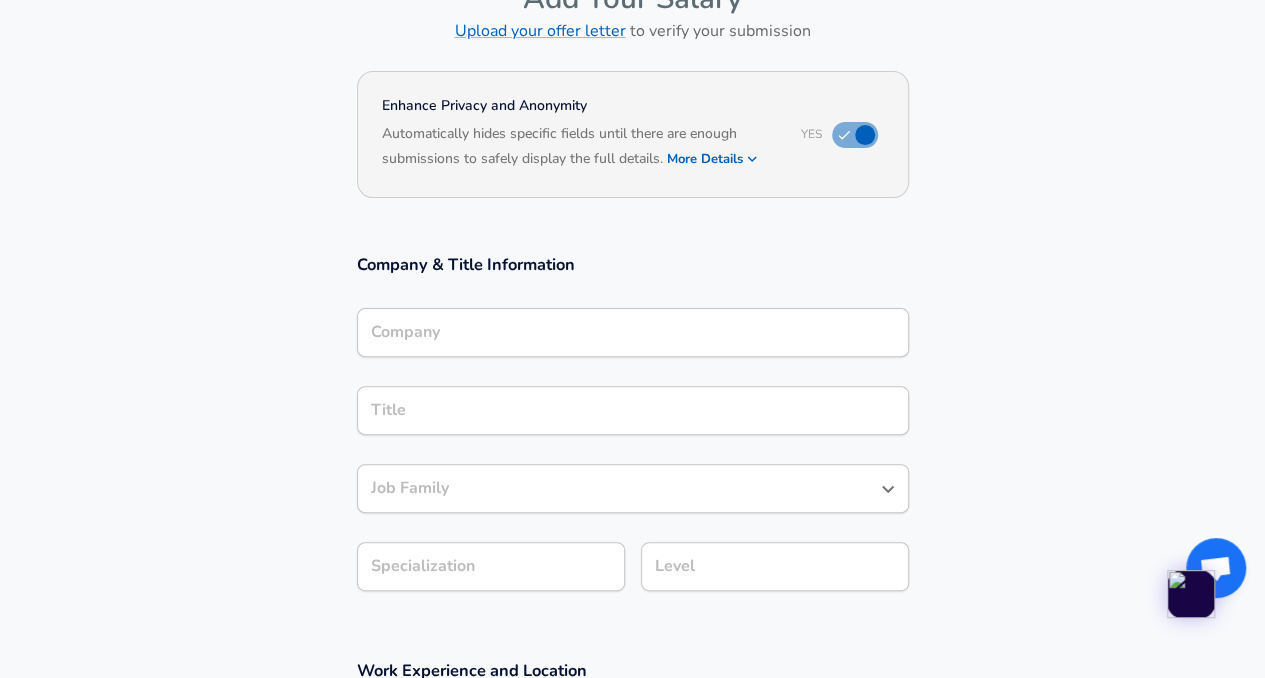scroll, scrollTop: 146, scrollLeft: 0, axis: vertical 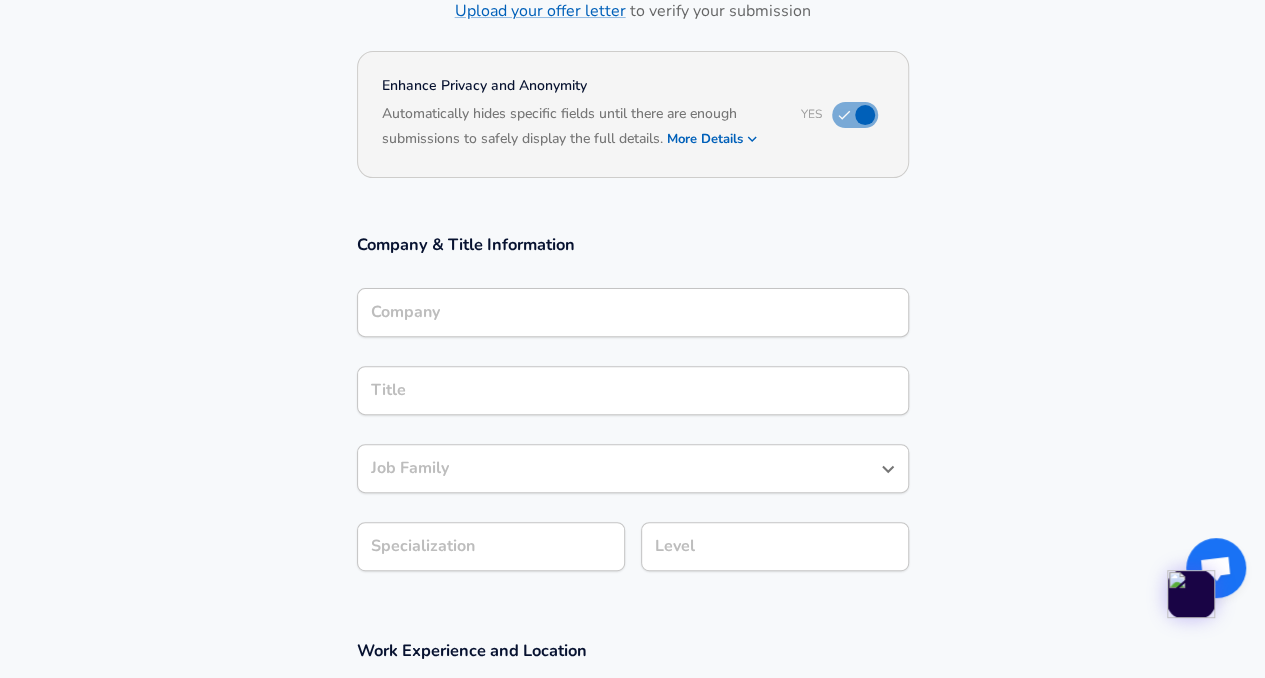 click on "Company" at bounding box center [633, 312] 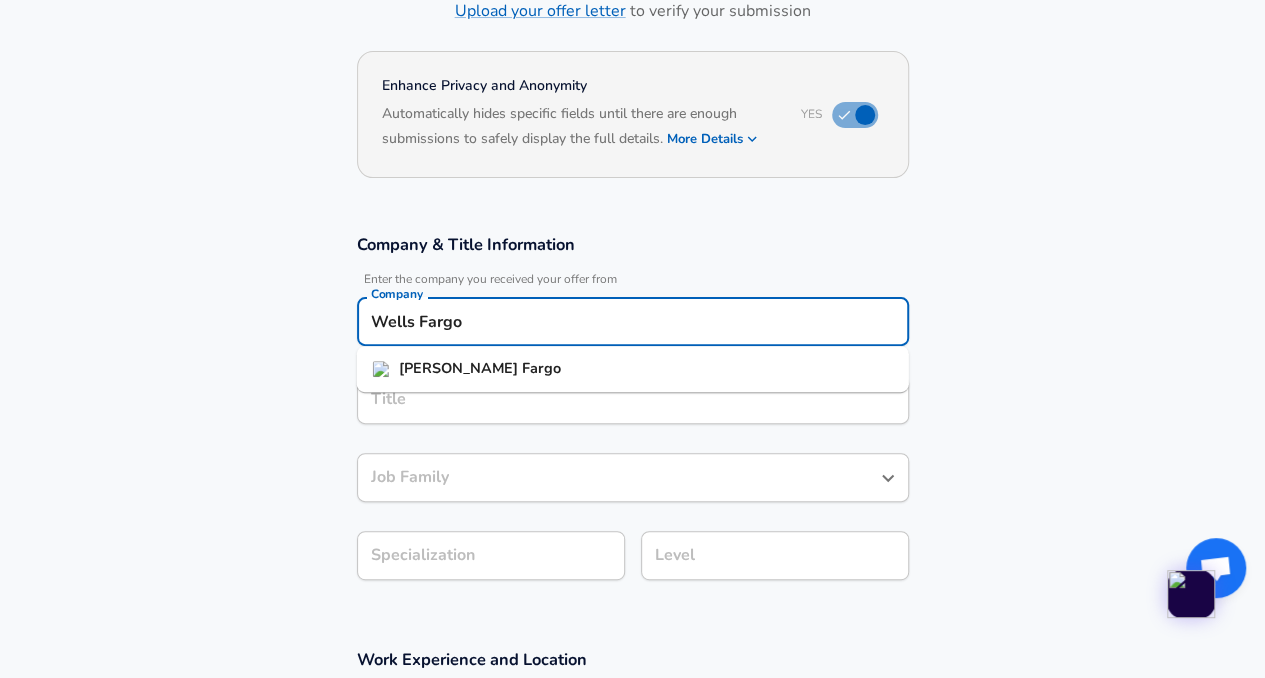 type on "Wells Fargo" 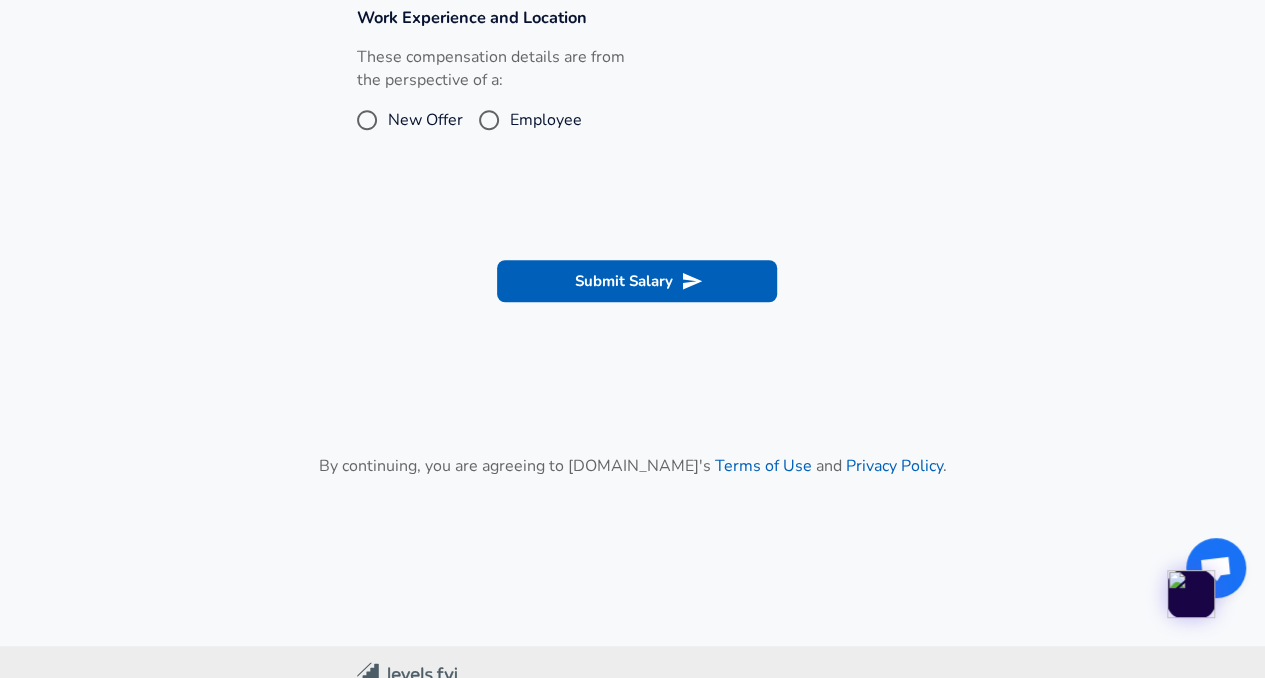 scroll, scrollTop: 799, scrollLeft: 0, axis: vertical 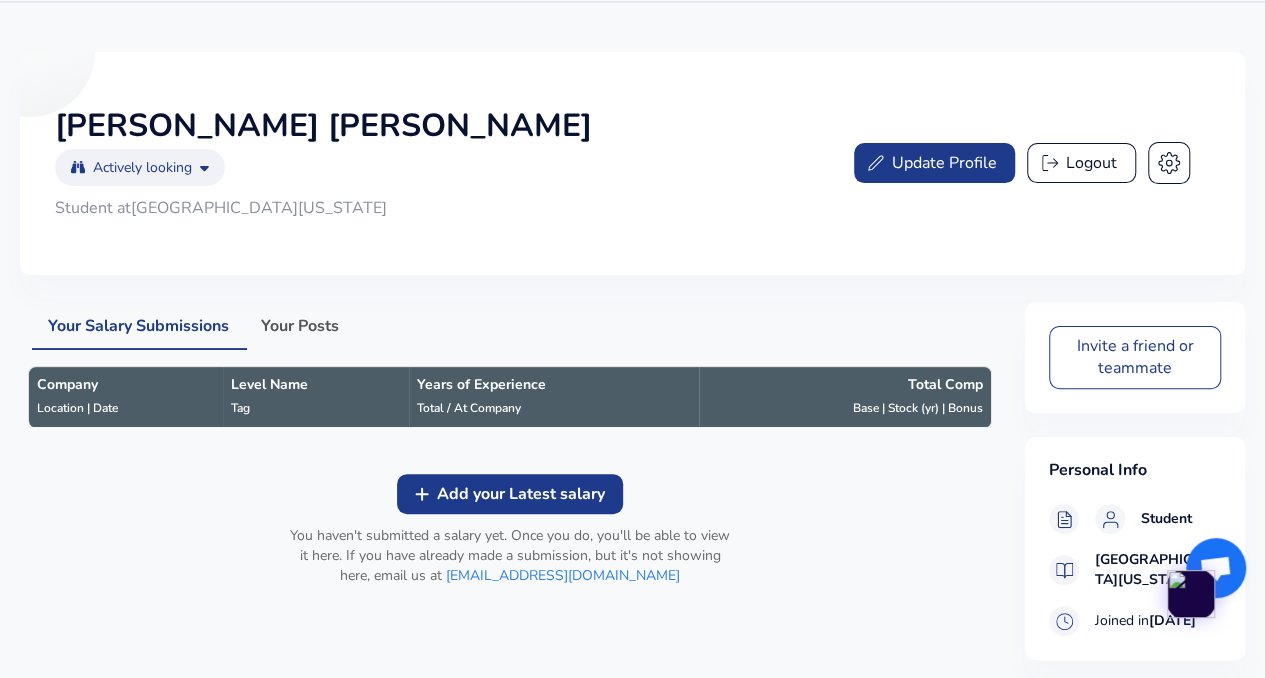 click on "[PERSON_NAME] [PERSON_NAME] Actively looking actively_looking ​ Student   at  [GEOGRAPHIC_DATA][US_STATE]   Update Profile Logout" at bounding box center [622, 163] 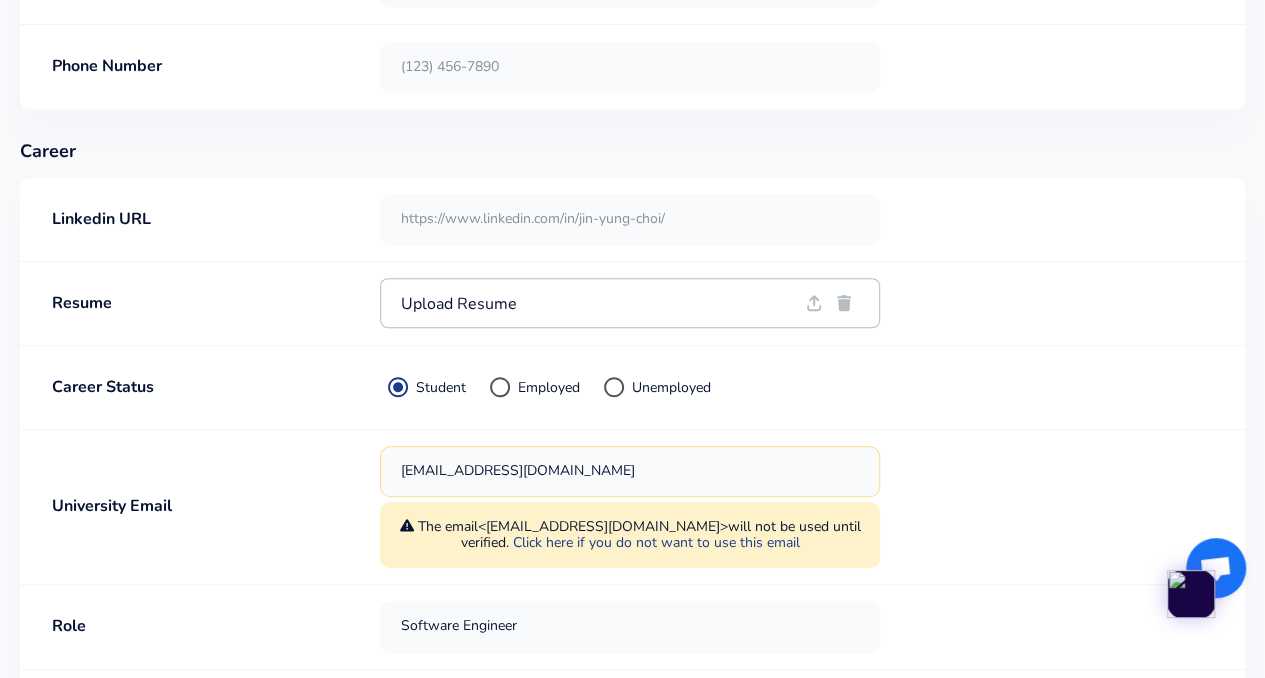 scroll, scrollTop: 575, scrollLeft: 0, axis: vertical 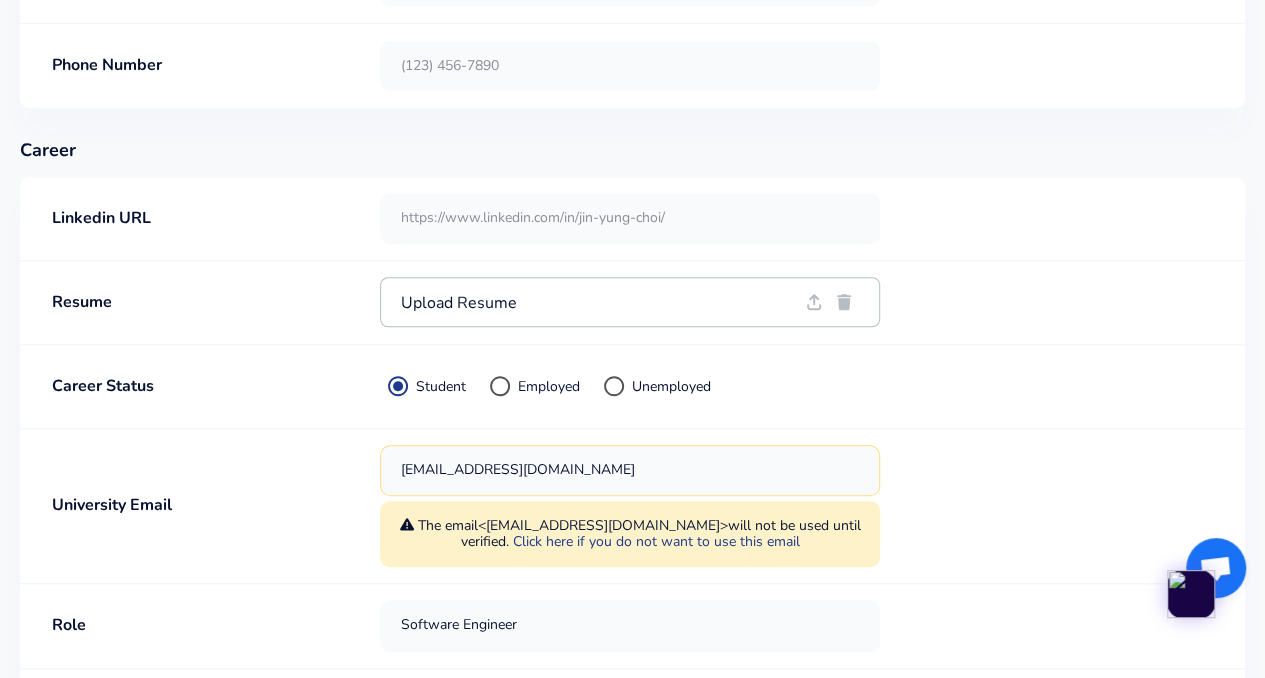 click at bounding box center [630, 218] 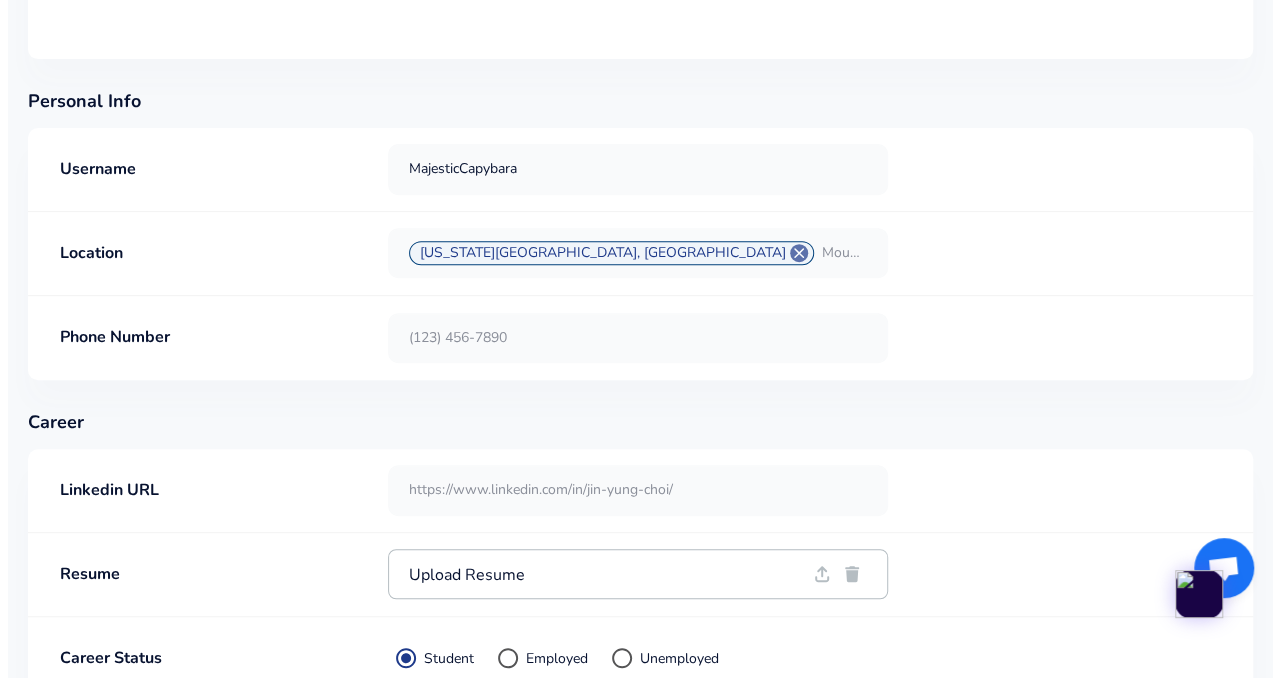 scroll, scrollTop: 0, scrollLeft: 0, axis: both 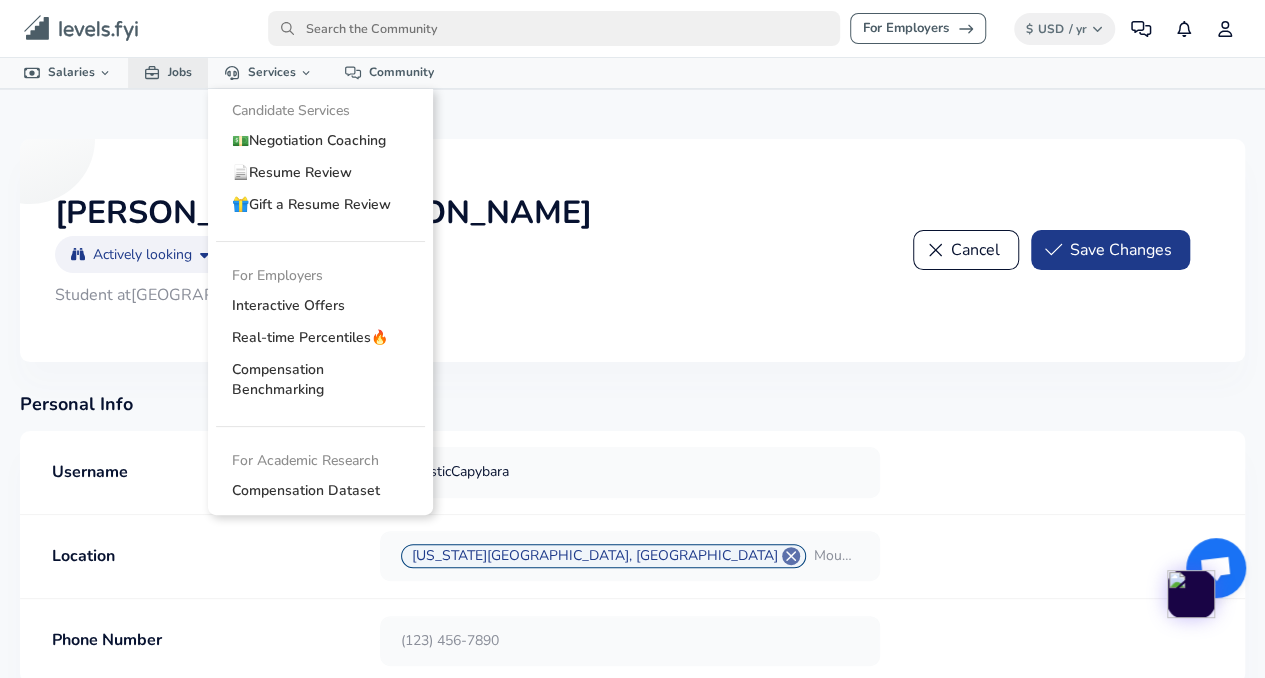 click on "Jobs" at bounding box center (168, 72) 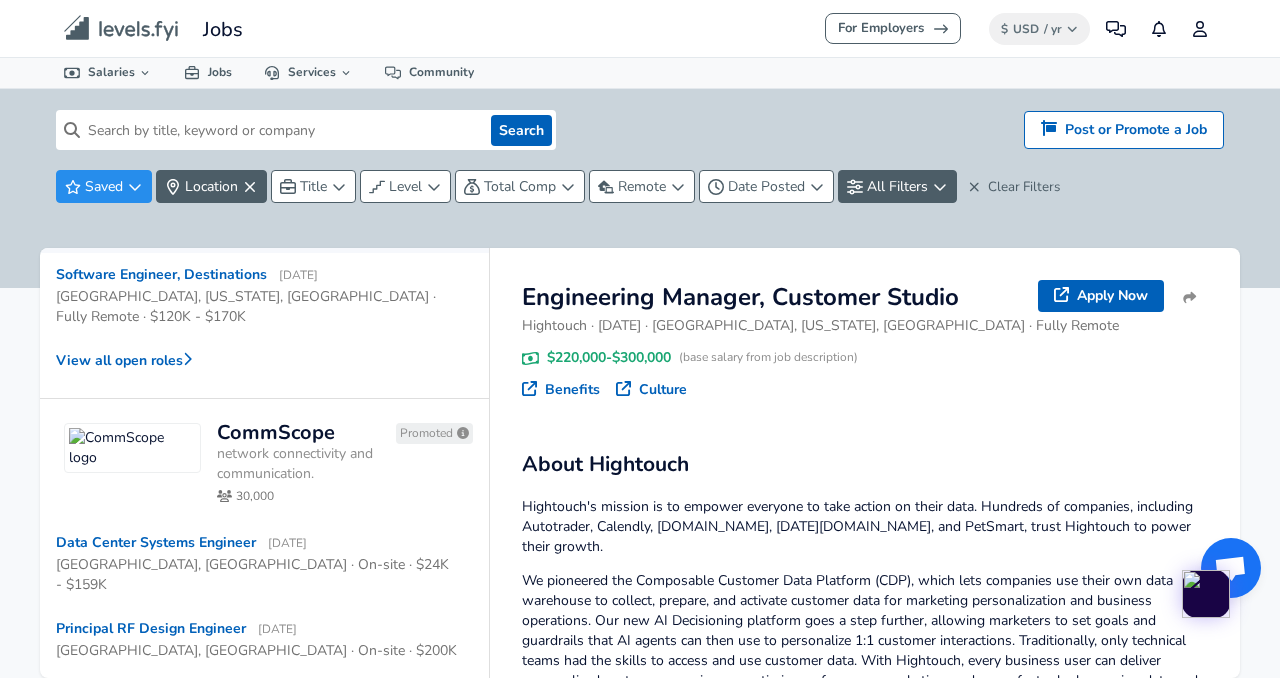scroll, scrollTop: 0, scrollLeft: 0, axis: both 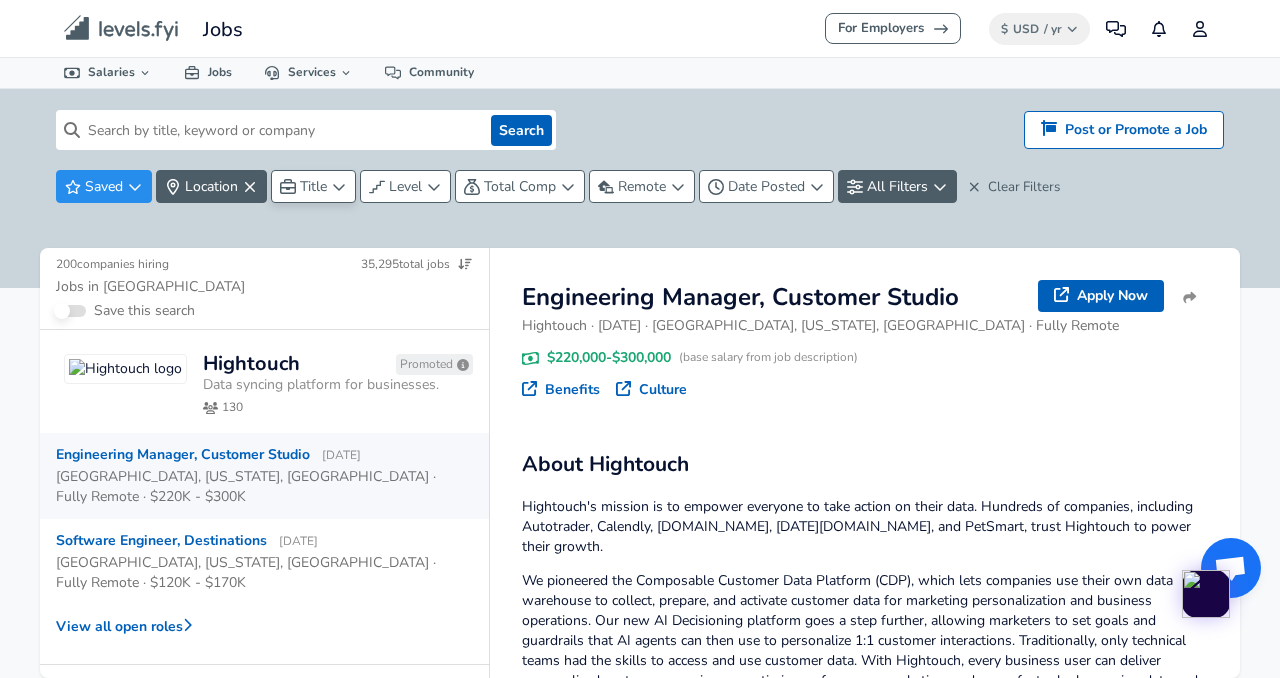 click on "Title" at bounding box center (313, 186) 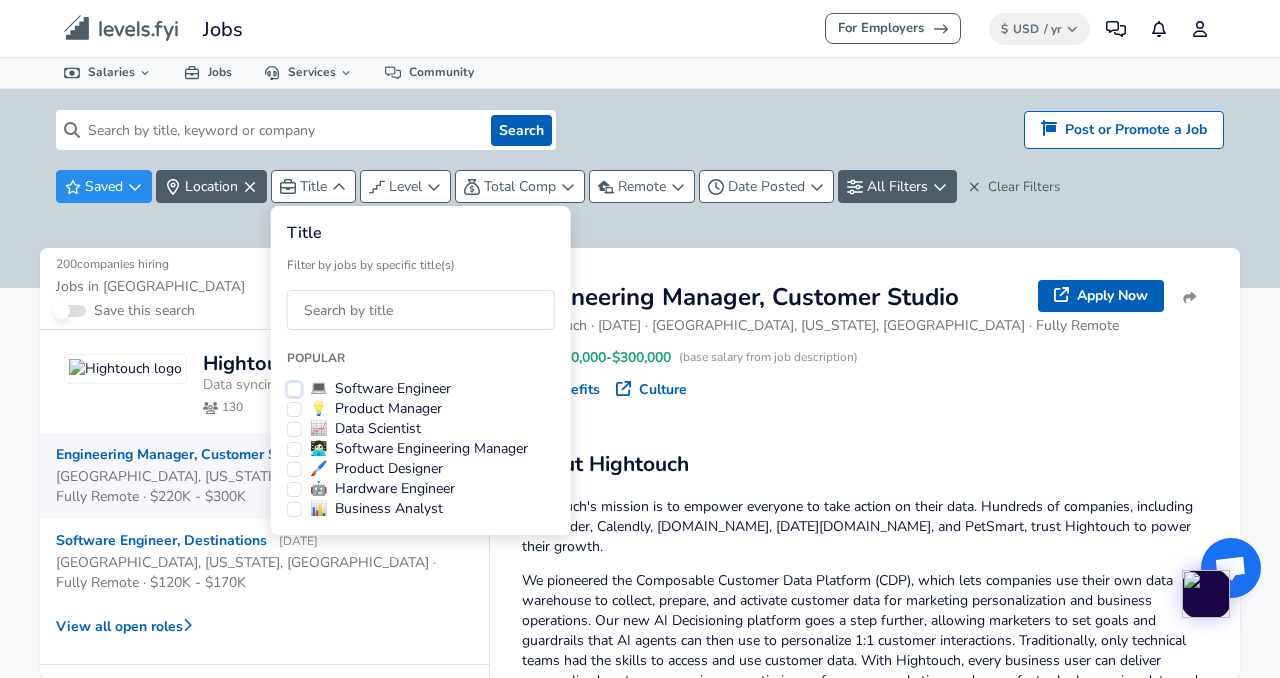 click on "💻 Software Engineer" at bounding box center [294, 389] 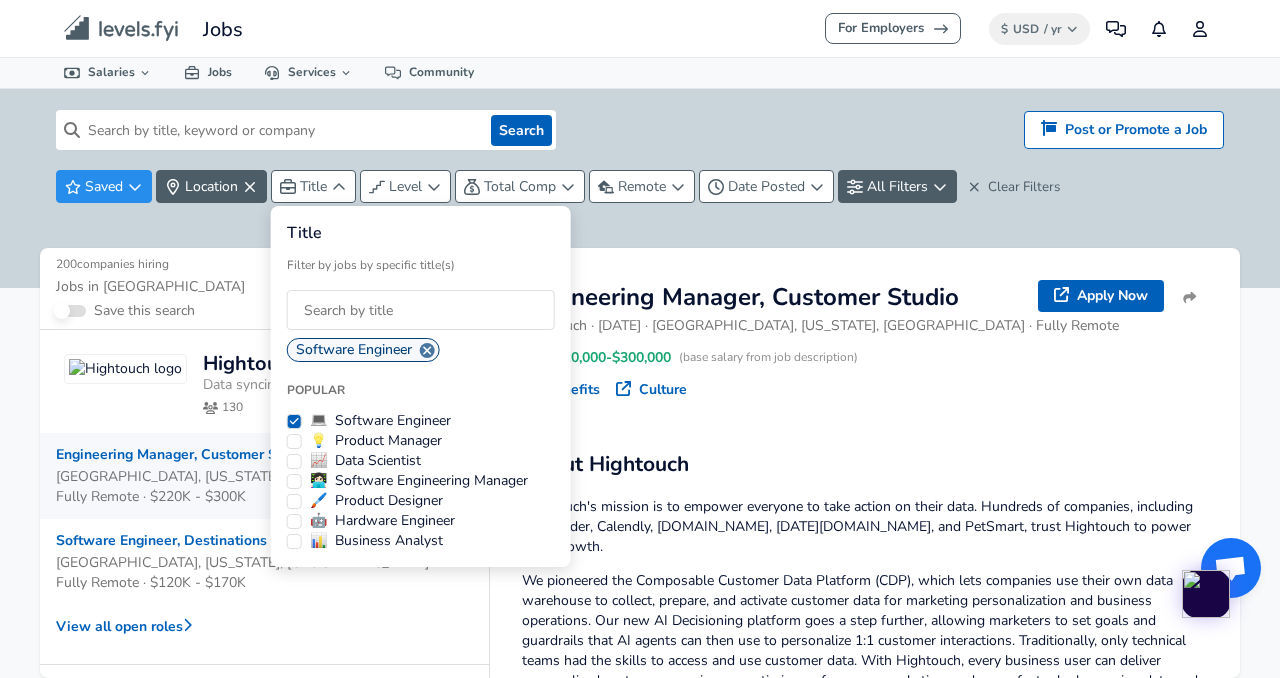 click on "For Employers $ USD / yr Change Community Notifications Profile All Data By Location By Company By Title Salary Calculator Chart Visualizations Verified Salaries Internships Negotiation Support Compare Benefits Who's Hiring 2024 Pay Report Top Paying Companies Integrate Blog Press Jobs Levels FYI Logo Salaries 📂   All Data 🌎   By Location 🏢   By Company 🖋    By Title 🏭️    By Industry 📍   Salary Heatmap 📈   Chart Visualizations 🔥   Real-time Percentiles 🎓   Internships ❣️   Compare Benefits 🎬   2024 Pay Report 🏆   Top Paying Companies 💸   Calculate Meeting Cost #️⃣   Salary Calculator Contribute Add Salary Add Company Benefits Add Level Mapping Jobs Services Candidate Services 💵  Negotiation Coaching 📄  Resume Review 🎁  Gift a Resume Review For Employers Interactive Offers Real-time Percentiles  🔥 Compensation Benchmarking For Academic Research Compensation Dataset Community Search Hiring?   Post or Promote   a job Post or Promote a Job Saved Title" at bounding box center (640, 339) 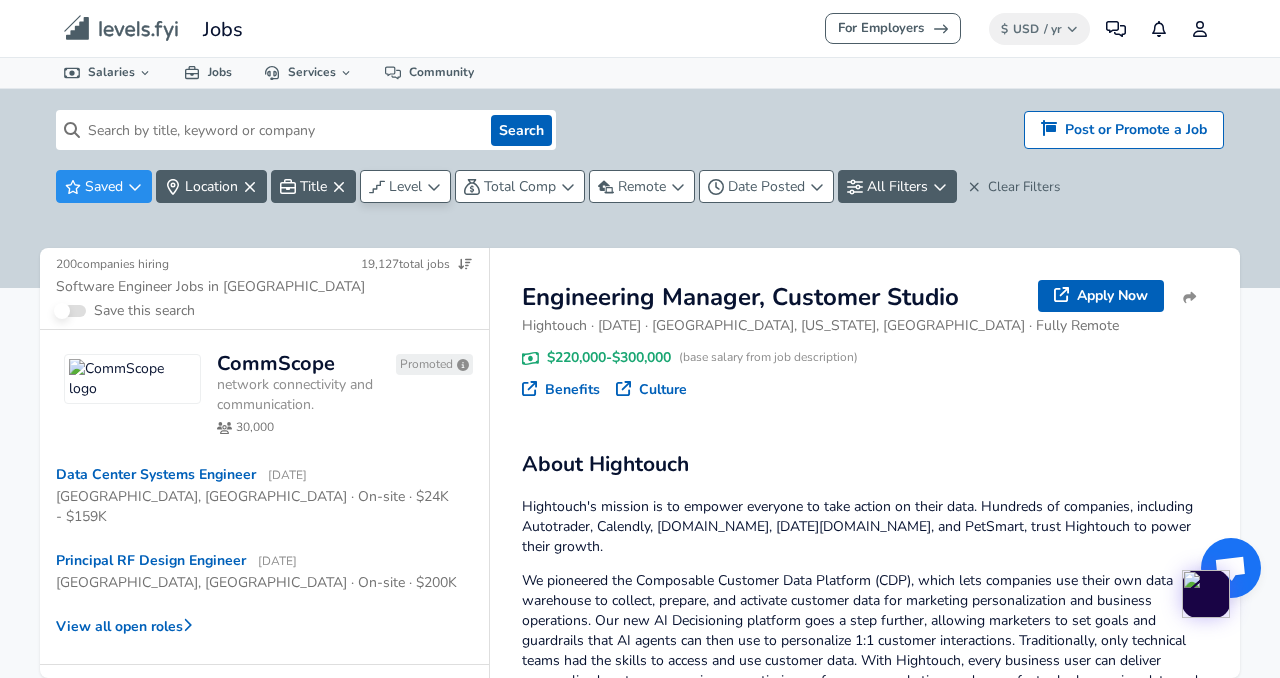 click 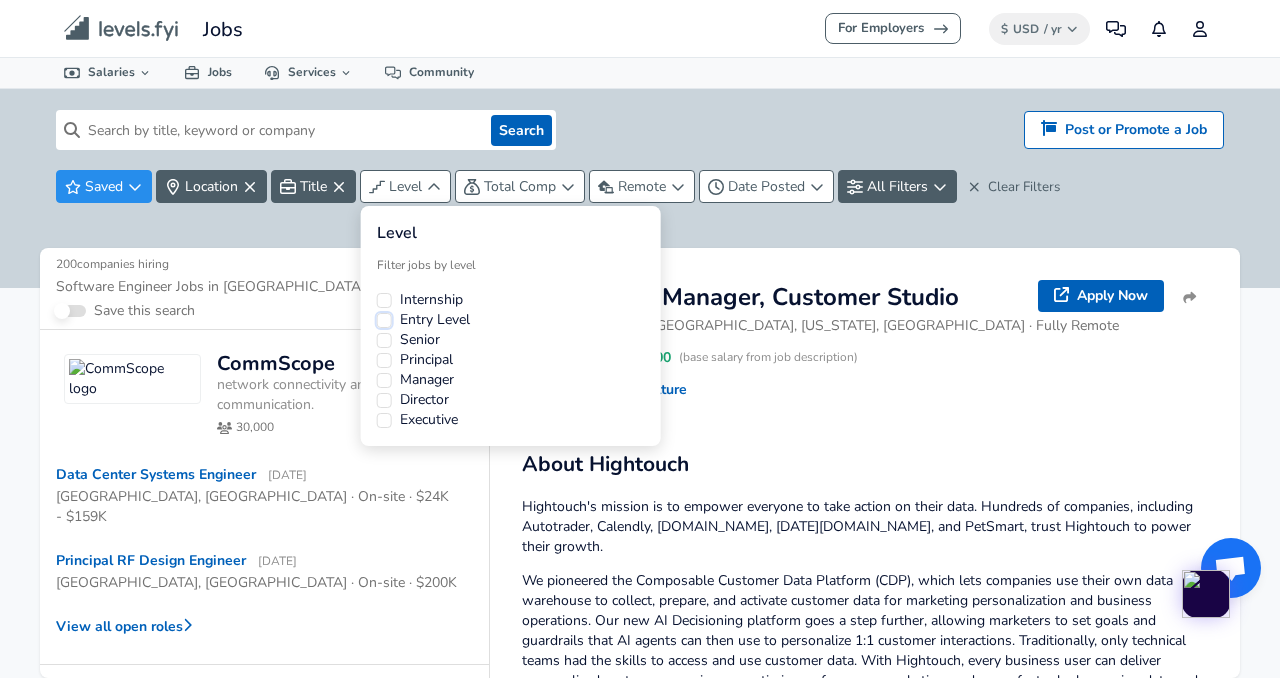 click on "Entry Level" at bounding box center [384, 320] 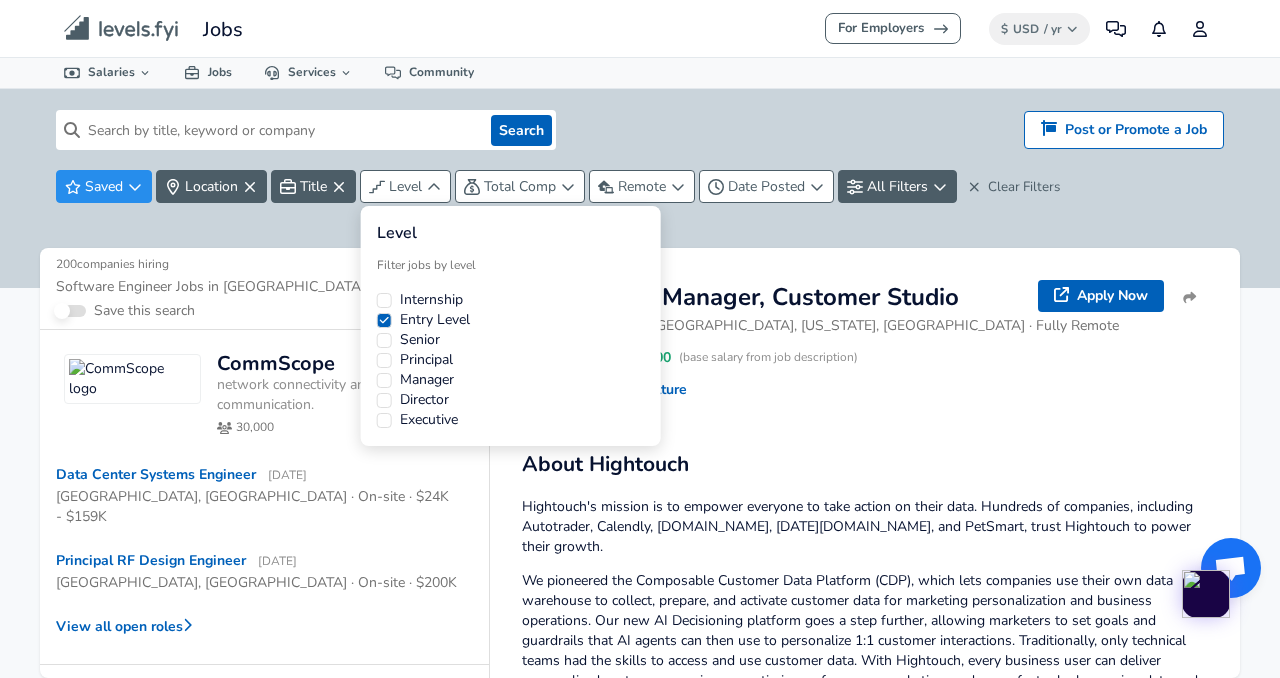 click on "For Employers $ USD / yr Change Community Notifications Profile All Data By Location By Company By Title Salary Calculator Chart Visualizations Verified Salaries Internships Negotiation Support Compare Benefits Who's Hiring 2024 Pay Report Top Paying Companies Integrate Blog Press Jobs Levels FYI Logo Salaries 📂   All Data 🌎   By Location 🏢   By Company 🖋    By Title 🏭️    By Industry 📍   Salary Heatmap 📈   Chart Visualizations 🔥   Real-time Percentiles 🎓   Internships ❣️   Compare Benefits 🎬   2024 Pay Report 🏆   Top Paying Companies 💸   Calculate Meeting Cost #️⃣   Salary Calculator Contribute Add Salary Add Company Benefits Add Level Mapping Jobs Services Candidate Services 💵  Negotiation Coaching 📄  Resume Review 🎁  Gift a Resume Review For Employers Interactive Offers Real-time Percentiles  🔥 Compensation Benchmarking For Academic Research Compensation Dataset Community Search Hiring?   Post or Promote   a job Post or Promote a Job Saved Title" at bounding box center (640, 339) 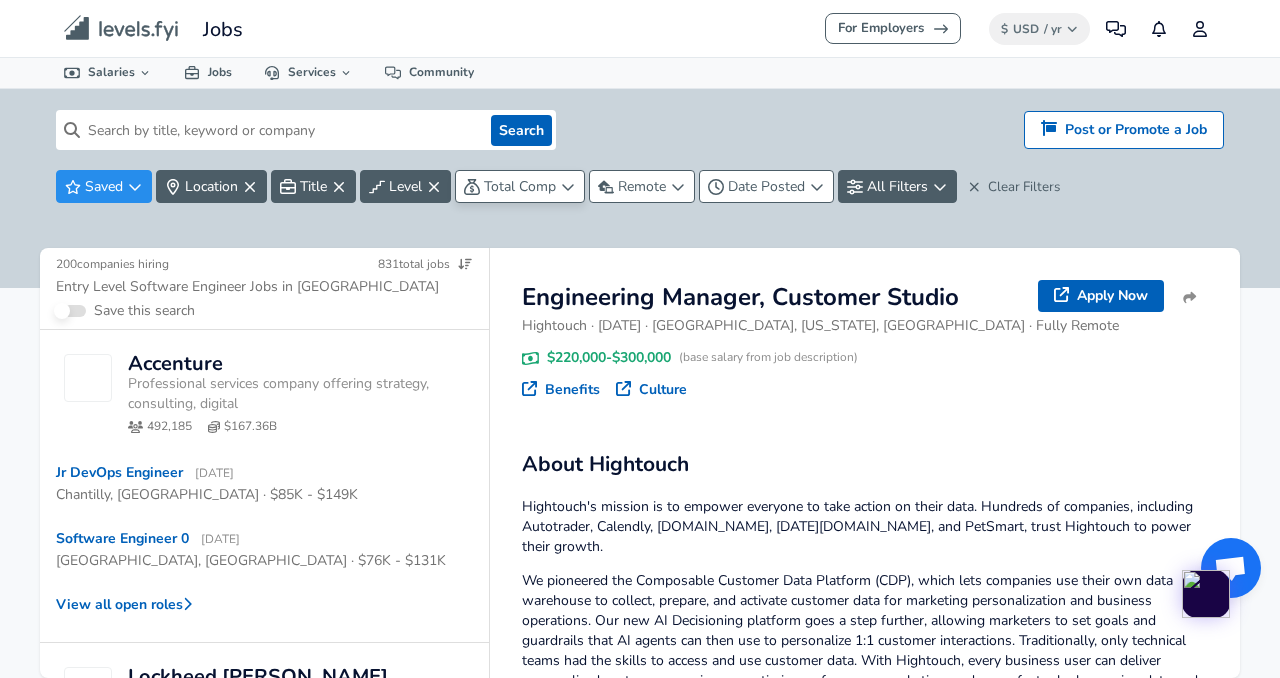 click on "Total Comp" at bounding box center [520, 186] 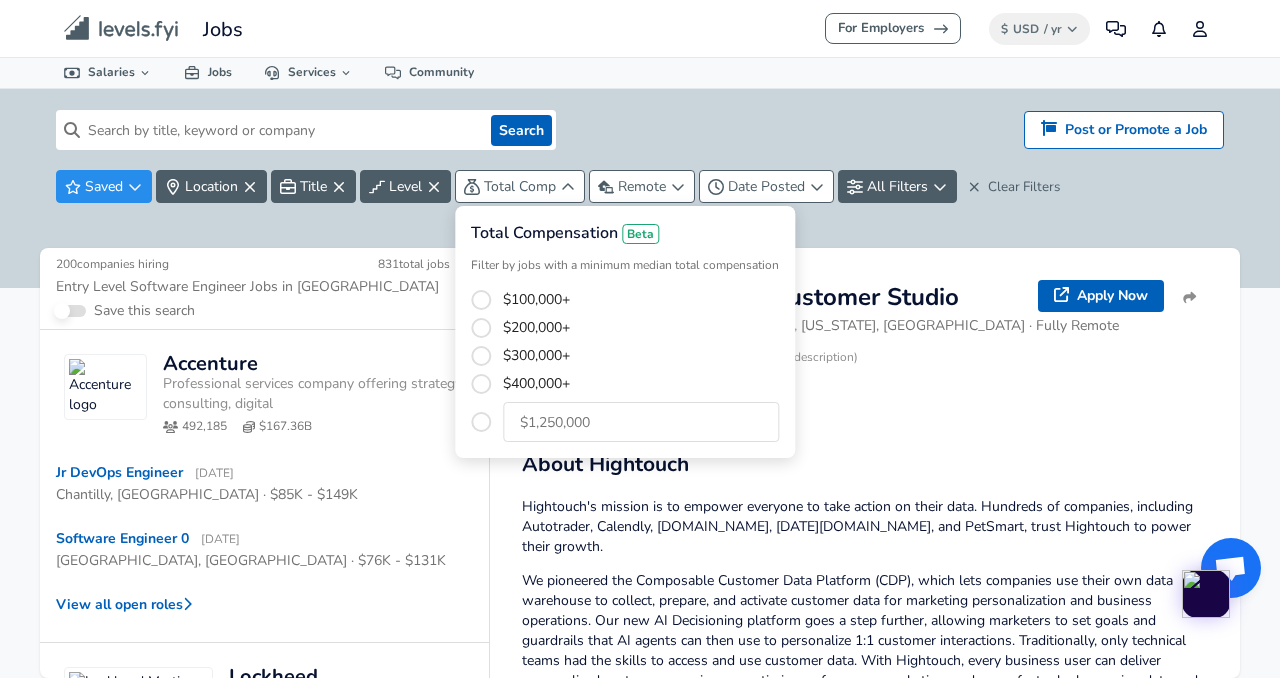 click on "Total Compensation   Beta Filter by jobs with a minimum median total compensation $100,000+ $200,000+ $300,000+ $400,000+" at bounding box center (625, 332) 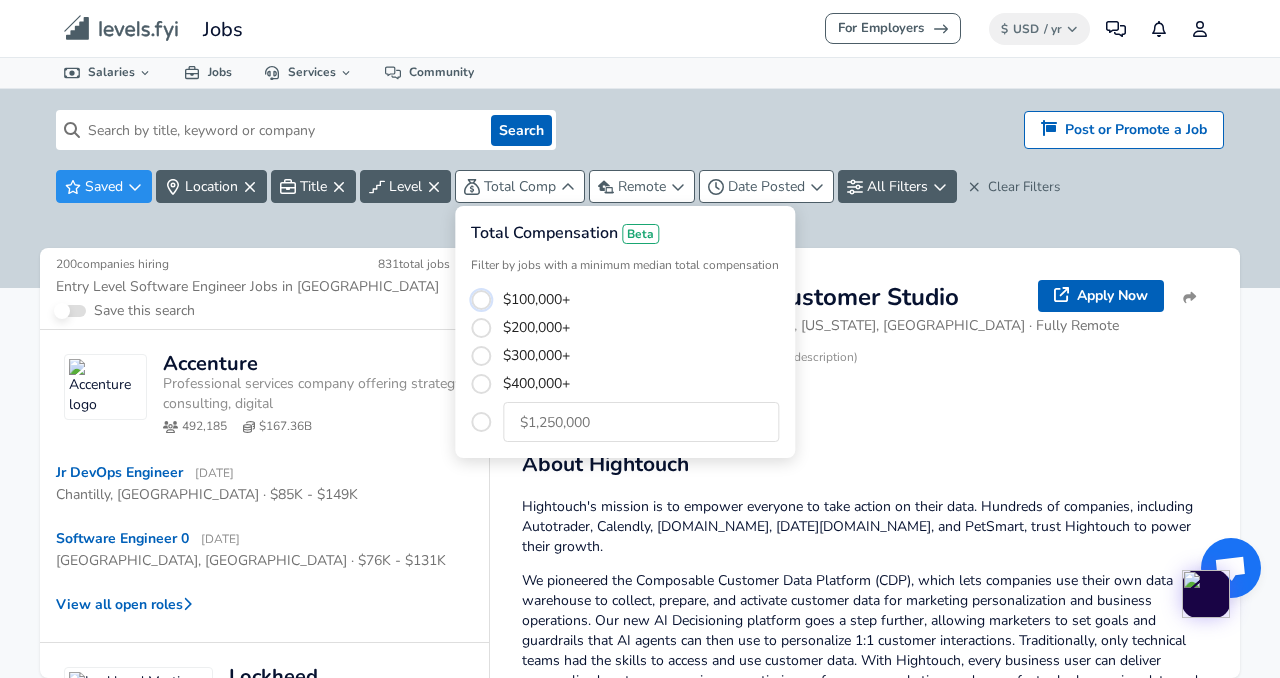click on "$100,000+" at bounding box center (481, 300) 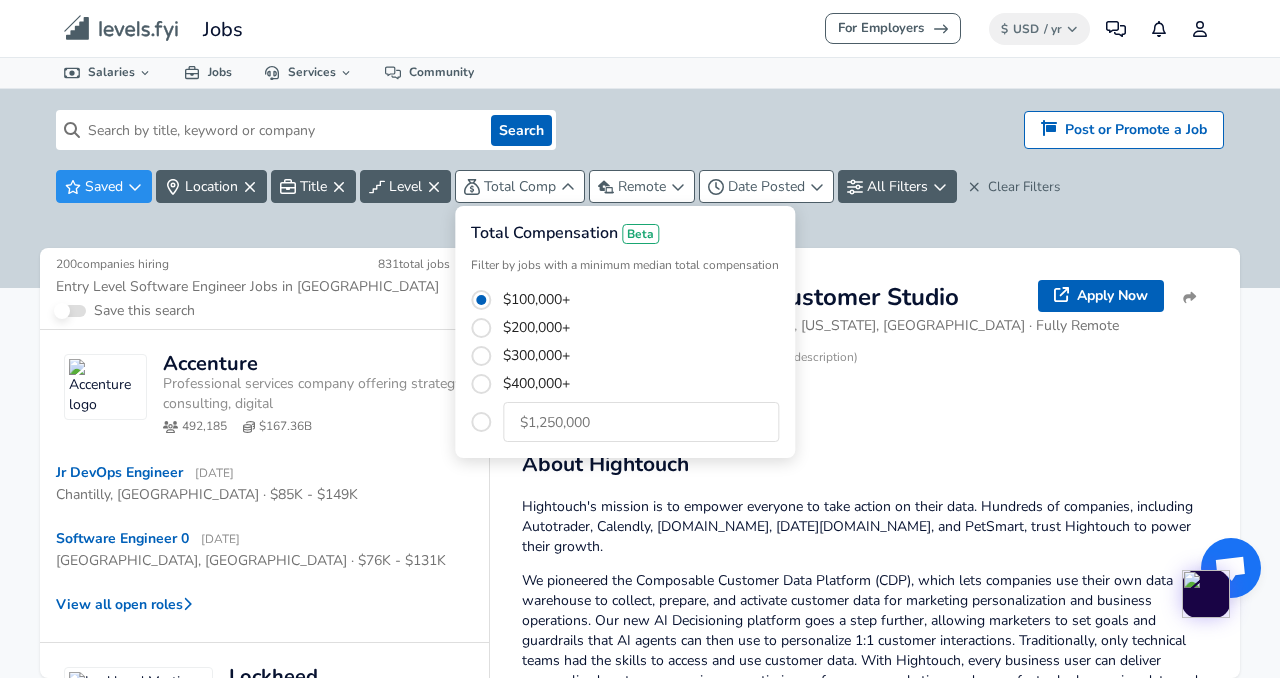 click on "For Employers $ USD / yr Change Community Notifications Profile All Data By Location By Company By Title Salary Calculator Chart Visualizations Verified Salaries Internships Negotiation Support Compare Benefits Who's Hiring 2024 Pay Report Top Paying Companies Integrate Blog Press Jobs Levels FYI Logo Salaries 📂   All Data 🌎   By Location 🏢   By Company 🖋    By Title 🏭️    By Industry 📍   Salary Heatmap 📈   Chart Visualizations 🔥   Real-time Percentiles 🎓   Internships ❣️   Compare Benefits 🎬   2024 Pay Report 🏆   Top Paying Companies 💸   Calculate Meeting Cost #️⃣   Salary Calculator Contribute Add Salary Add Company Benefits Add Level Mapping Jobs Services Candidate Services 💵  Negotiation Coaching 📄  Resume Review 🎁  Gift a Resume Review For Employers Interactive Offers Real-time Percentiles  🔥 Compensation Benchmarking For Academic Research Compensation Dataset Community Search Hiring?   Post or Promote   a job Post or Promote a Job Saved Title" at bounding box center (640, 339) 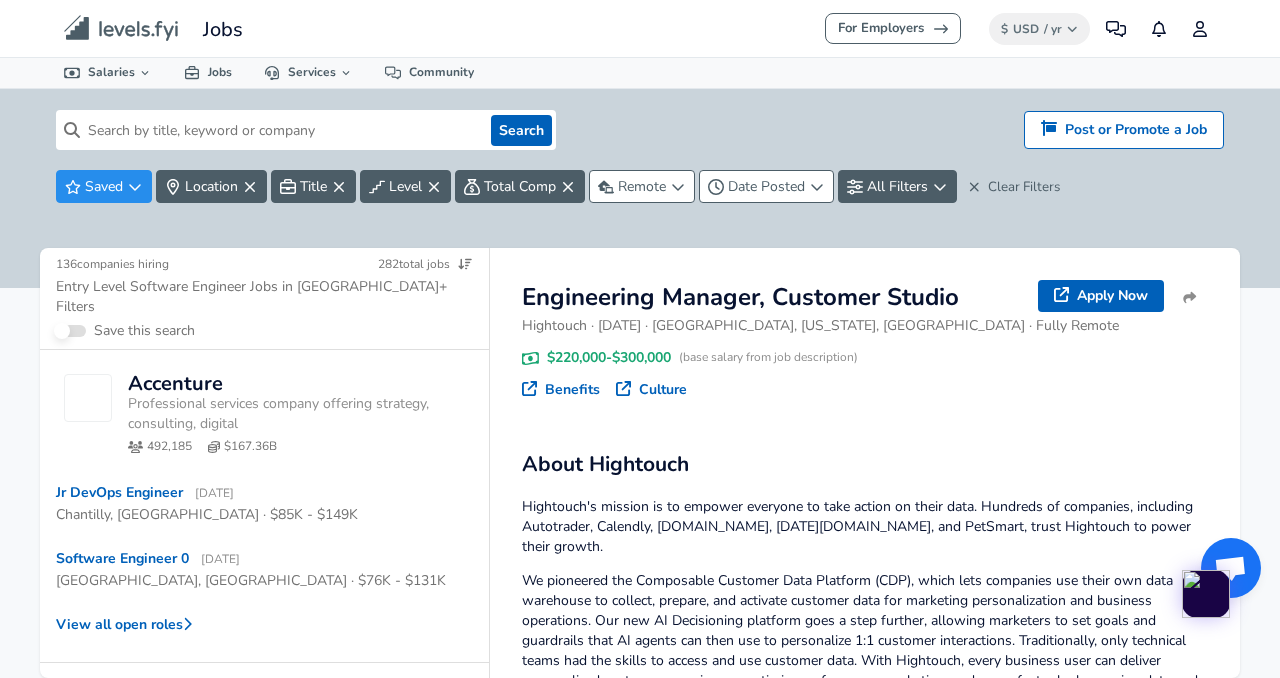 click on "Search Hiring?   Post or Promote   a job Post or Promote a Job Saved Location Title Level Total Comp Remote Date Posted All Filters  Clear Filters" at bounding box center [640, 165] 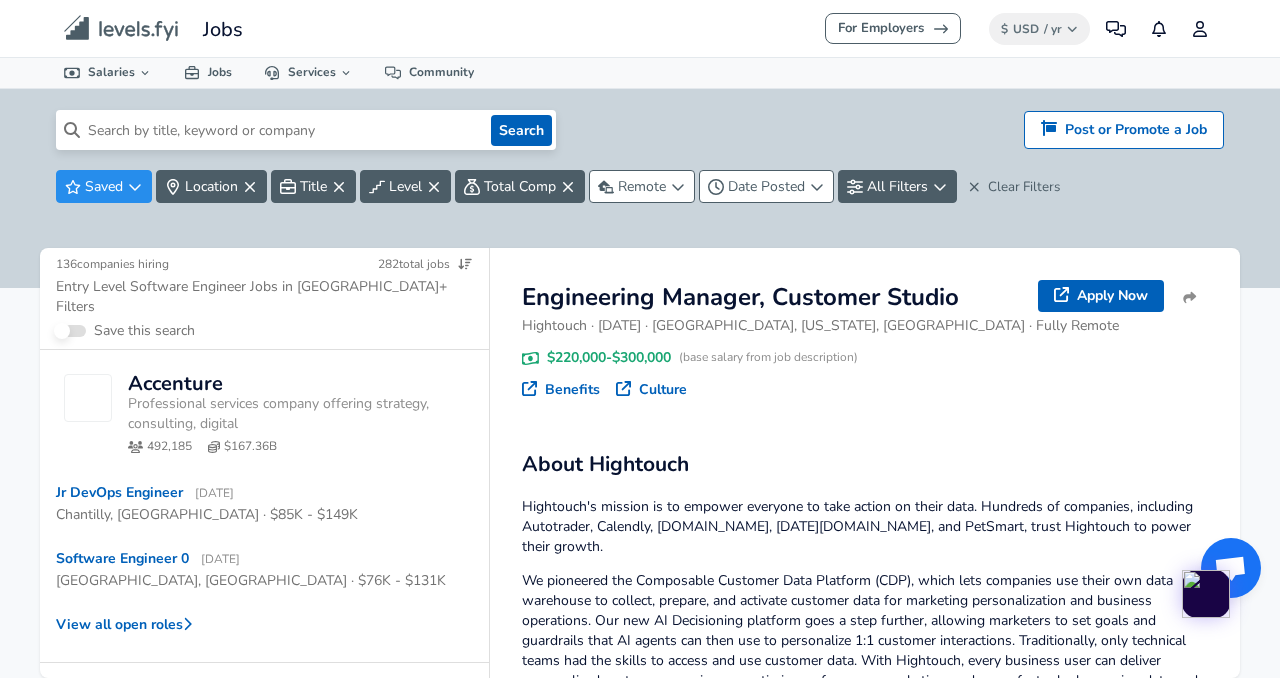 click at bounding box center (281, 130) 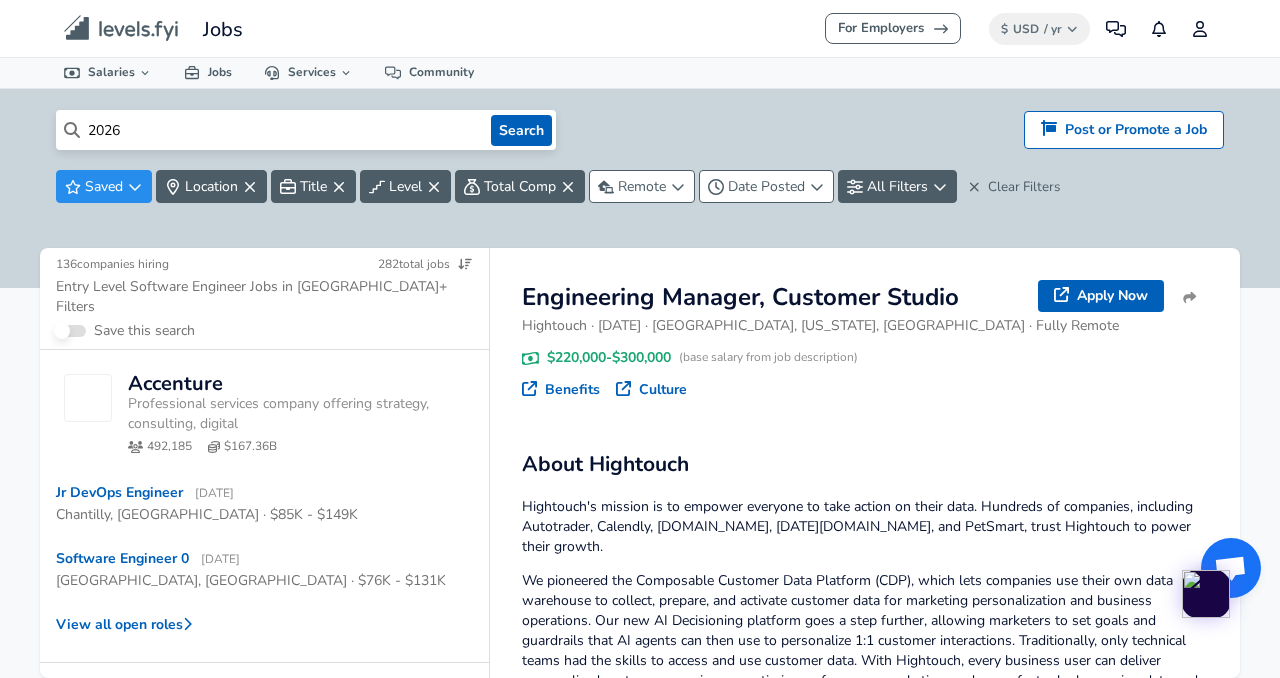 click on "Search" at bounding box center (521, 130) 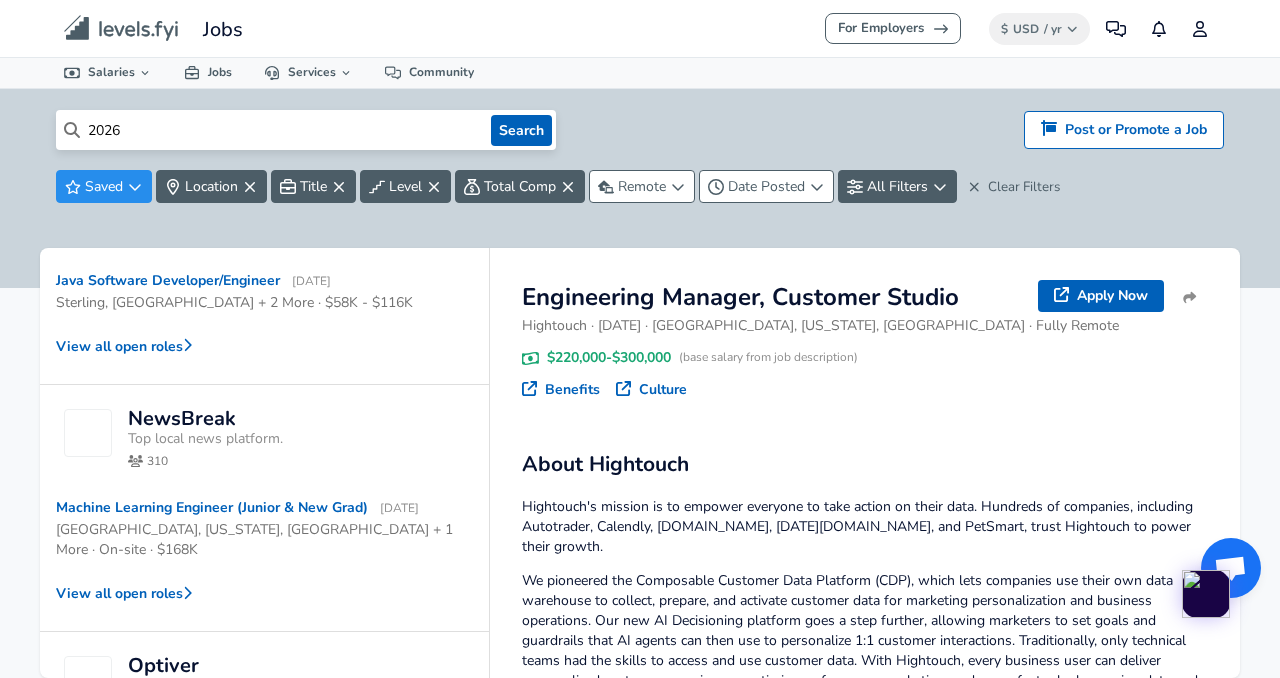 scroll, scrollTop: 452, scrollLeft: 0, axis: vertical 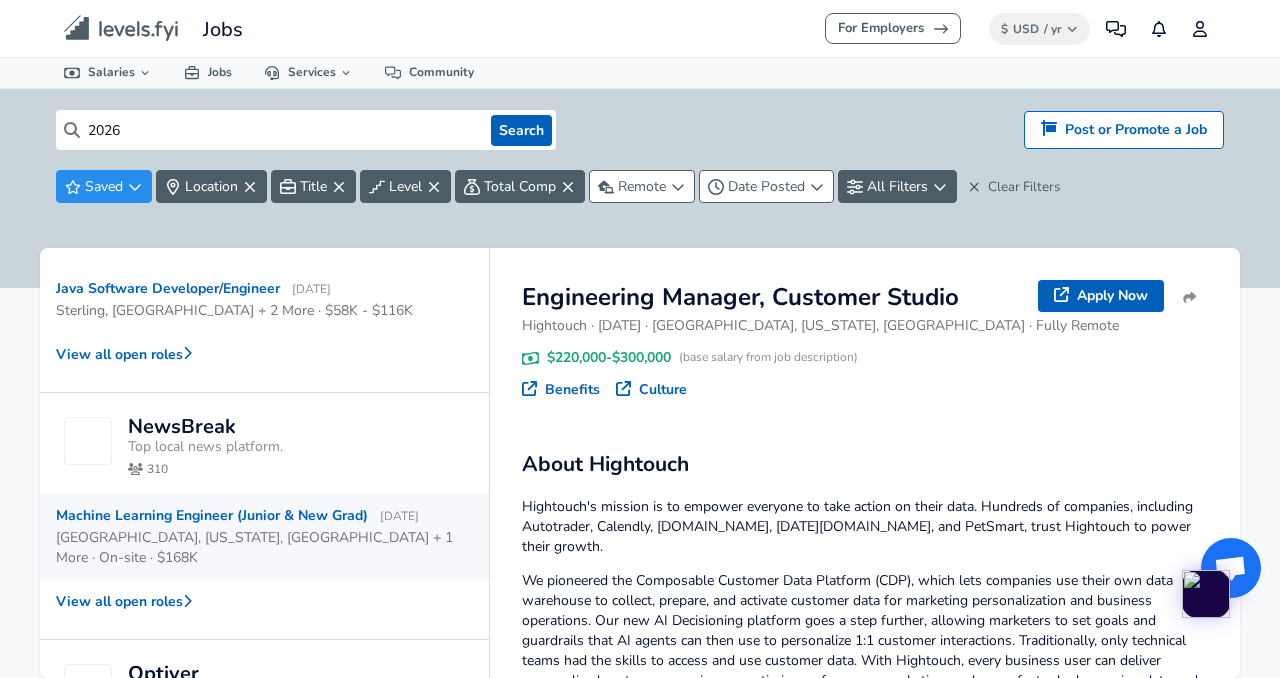 click on "Machine Learning Engineer (Junior & New Grad)   [DATE]" at bounding box center (237, 516) 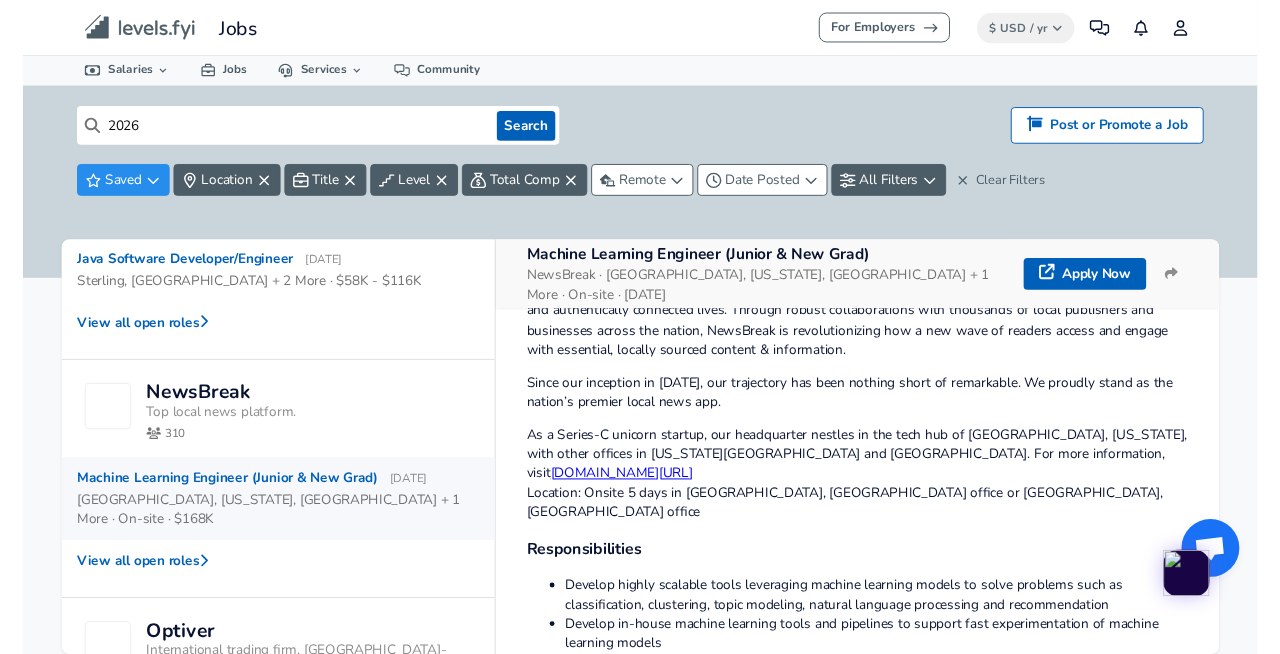 scroll, scrollTop: 348, scrollLeft: 0, axis: vertical 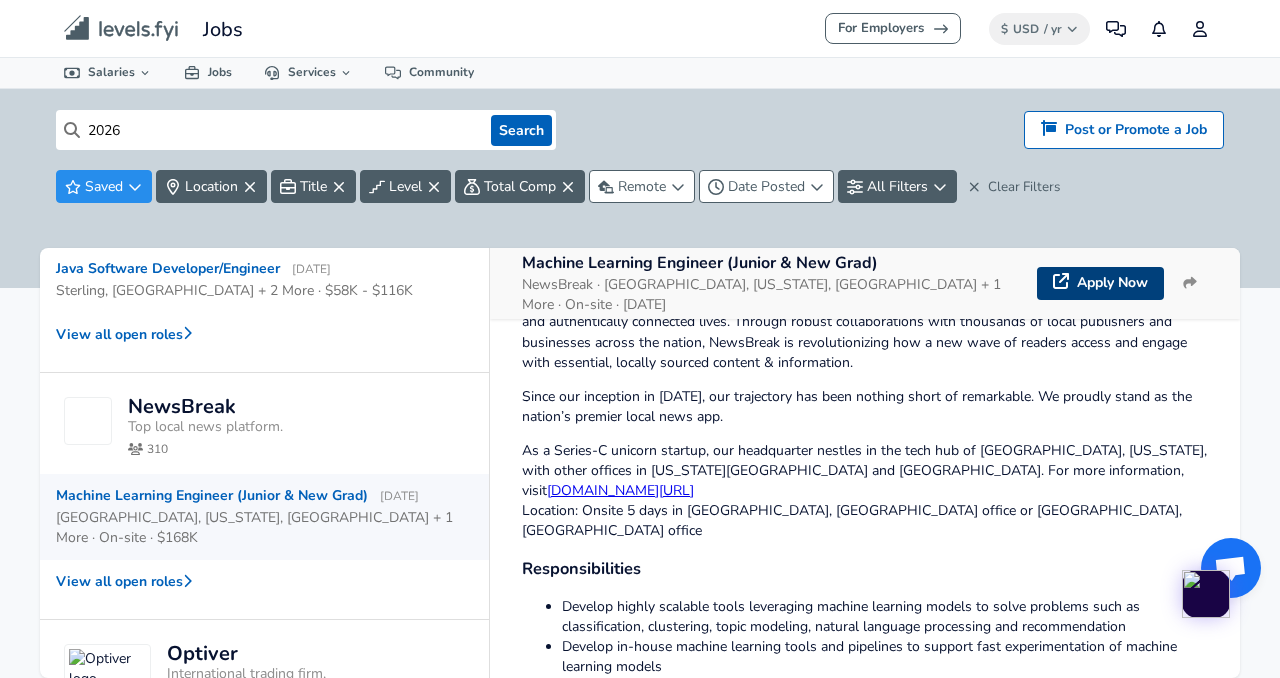 click on "Apply Now" at bounding box center (1100, 283) 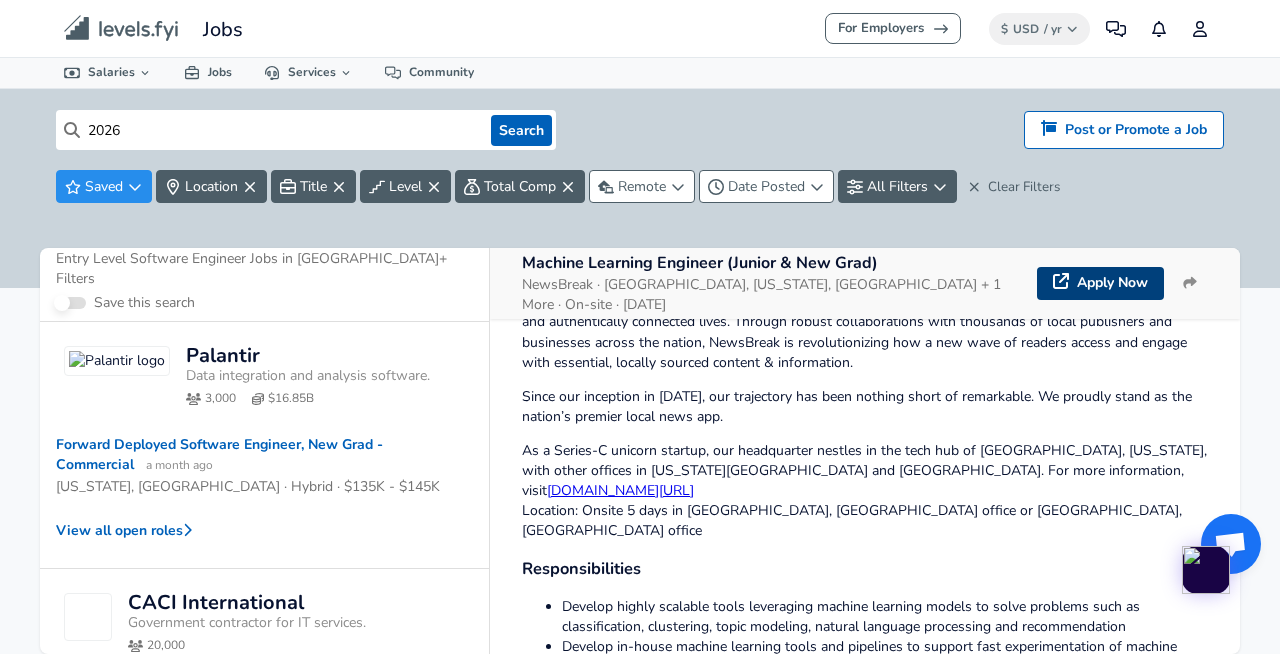 scroll, scrollTop: 0, scrollLeft: 0, axis: both 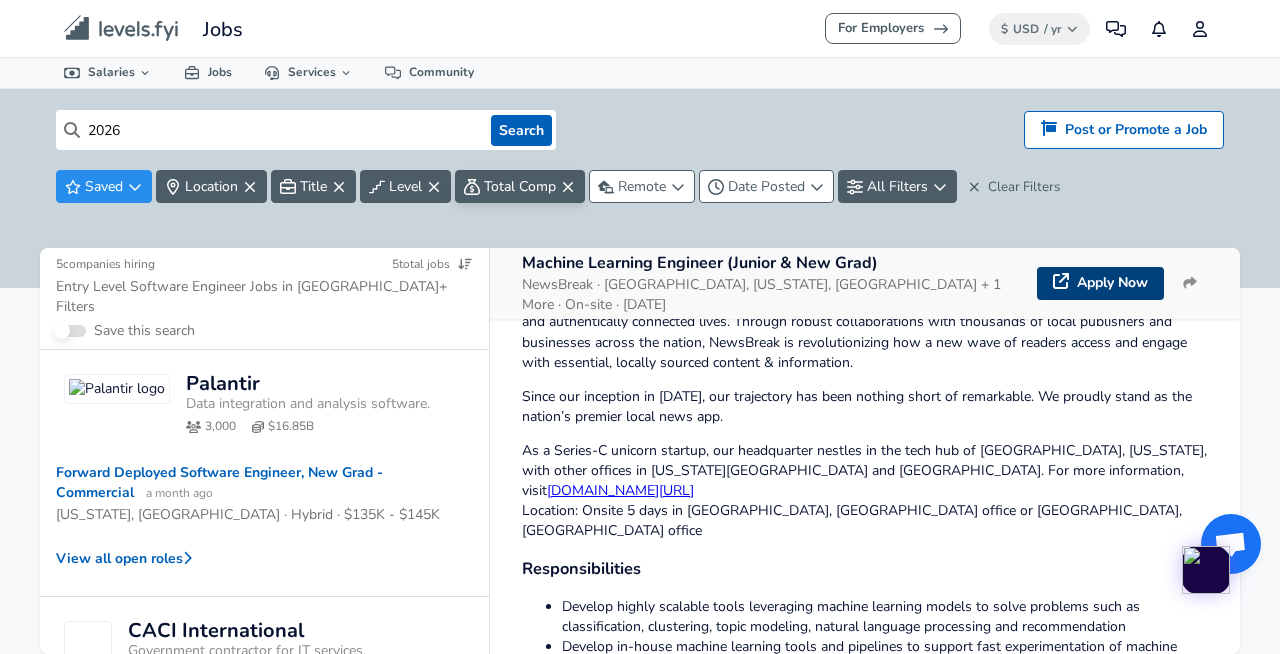 click on "Total Comp" at bounding box center (520, 186) 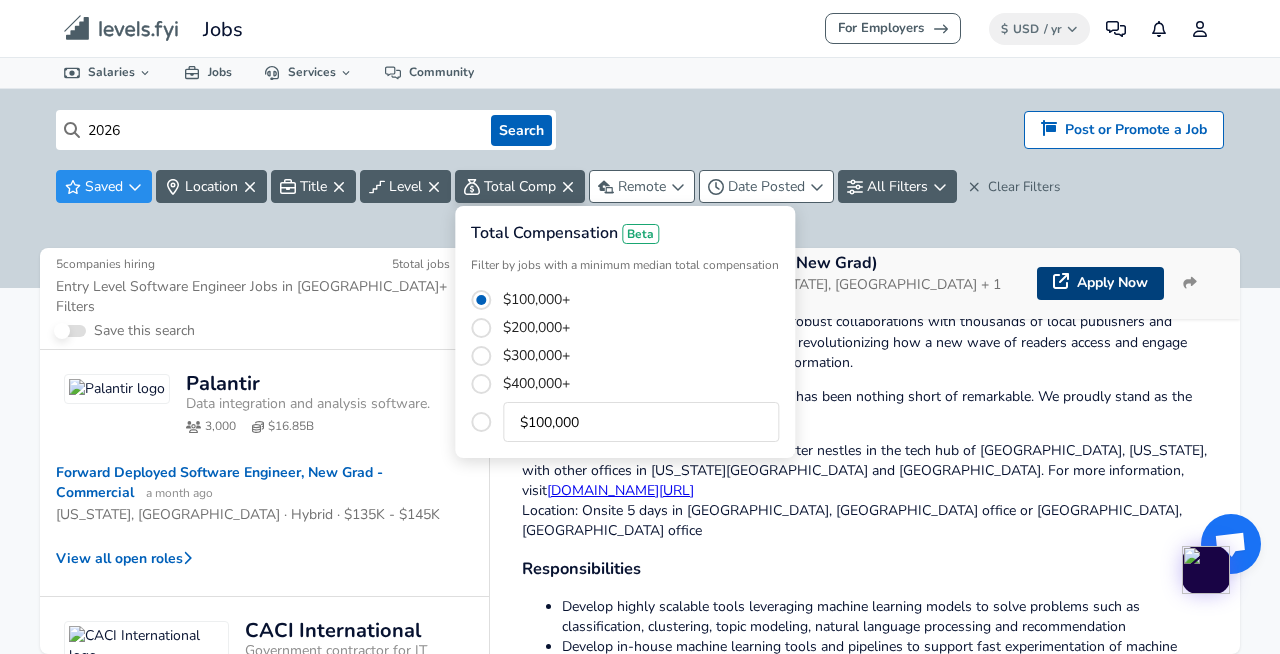click on "For Employers $ USD / yr Change Community Notifications Profile All Data By Location By Company By Title Salary Calculator Chart Visualizations Verified Salaries Internships Negotiation Support Compare Benefits Who's Hiring 2024 Pay Report Top Paying Companies Integrate Blog Press Jobs Levels FYI Logo Salaries 📂   All Data 🌎   By Location 🏢   By Company 🖋    By Title 🏭️    By Industry 📍   Salary Heatmap 📈   Chart Visualizations 🔥   Real-time Percentiles 🎓   Internships ❣️   Compare Benefits 🎬   2024 Pay Report 🏆   Top Paying Companies 💸   Calculate Meeting Cost #️⃣   Salary Calculator Contribute Add Salary Add Company Benefits Add Level Mapping Jobs Services Candidate Services 💵  Negotiation Coaching 📄  Resume Review 🎁  Gift a Resume Review For Employers Interactive Offers Real-time Percentiles  🔥 Compensation Benchmarking For Academic Research Compensation Dataset Community 2026 Search Hiring?   Post or Promote   a job Post or Promote a Job Saved 5" at bounding box center [640, 327] 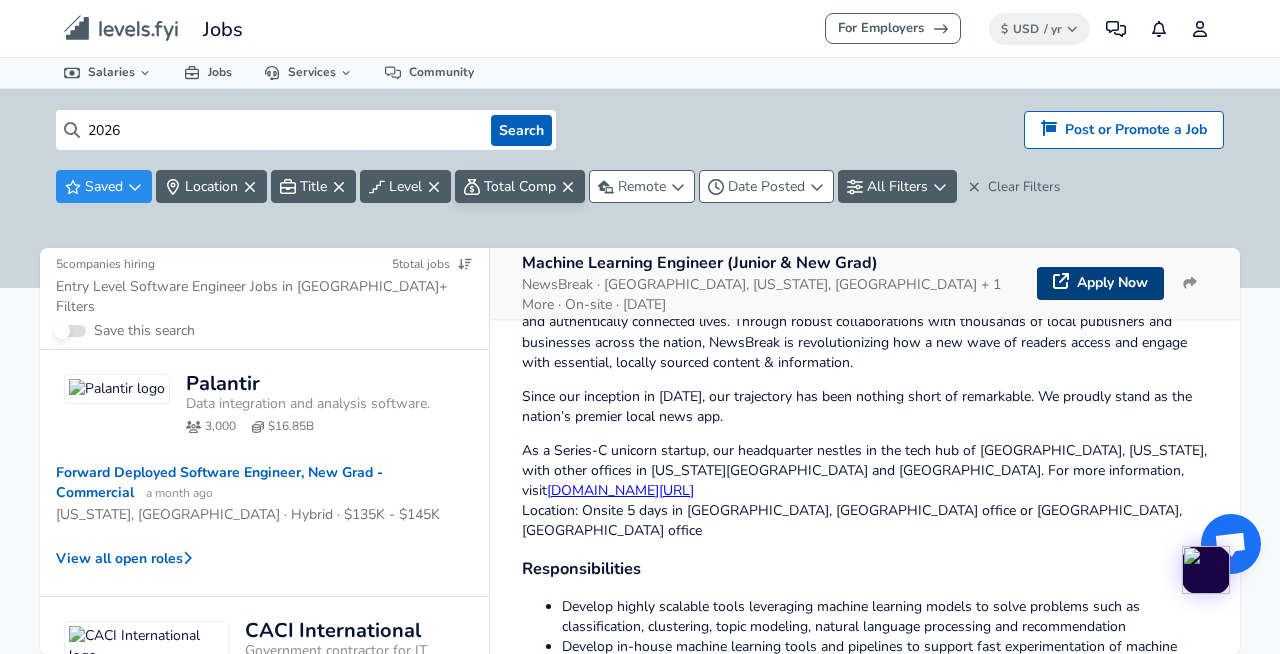 click 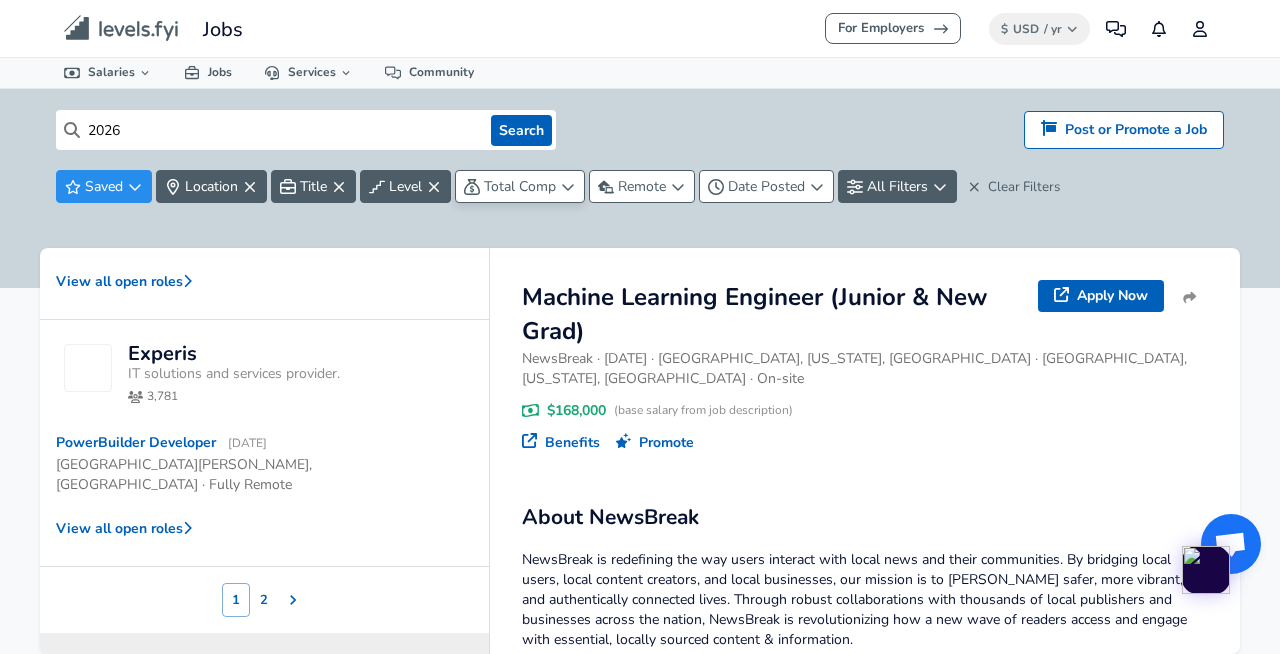 scroll, scrollTop: 992, scrollLeft: 0, axis: vertical 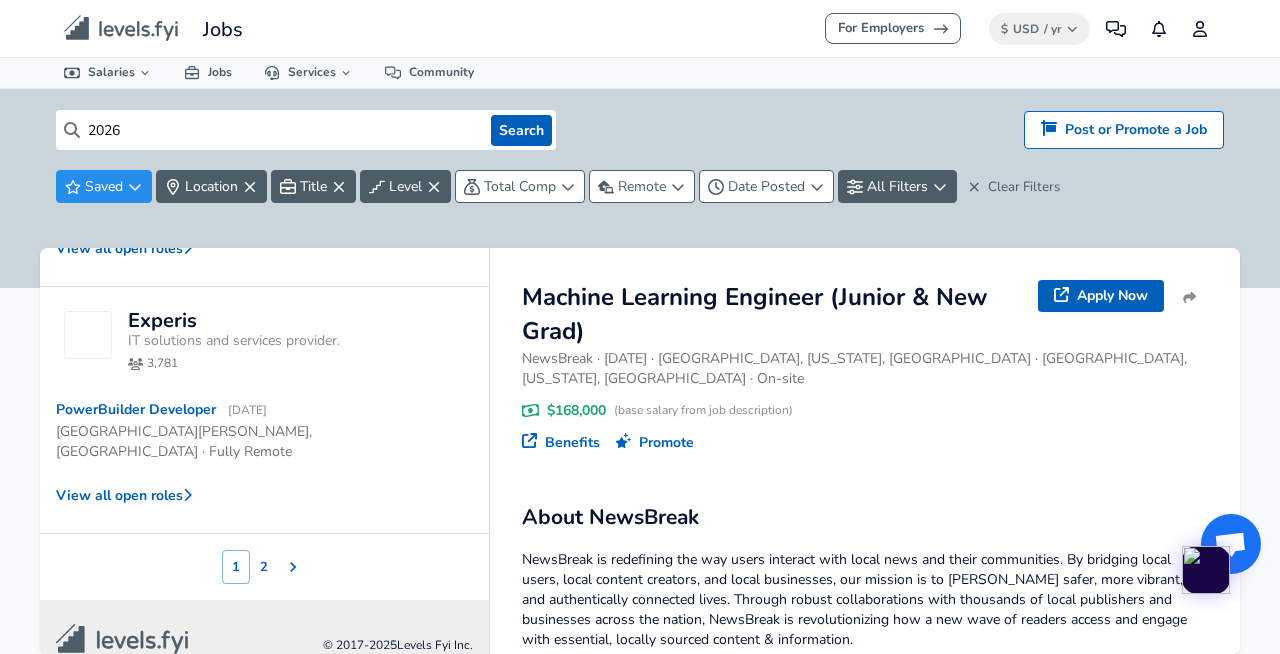 click on "2" at bounding box center (264, 567) 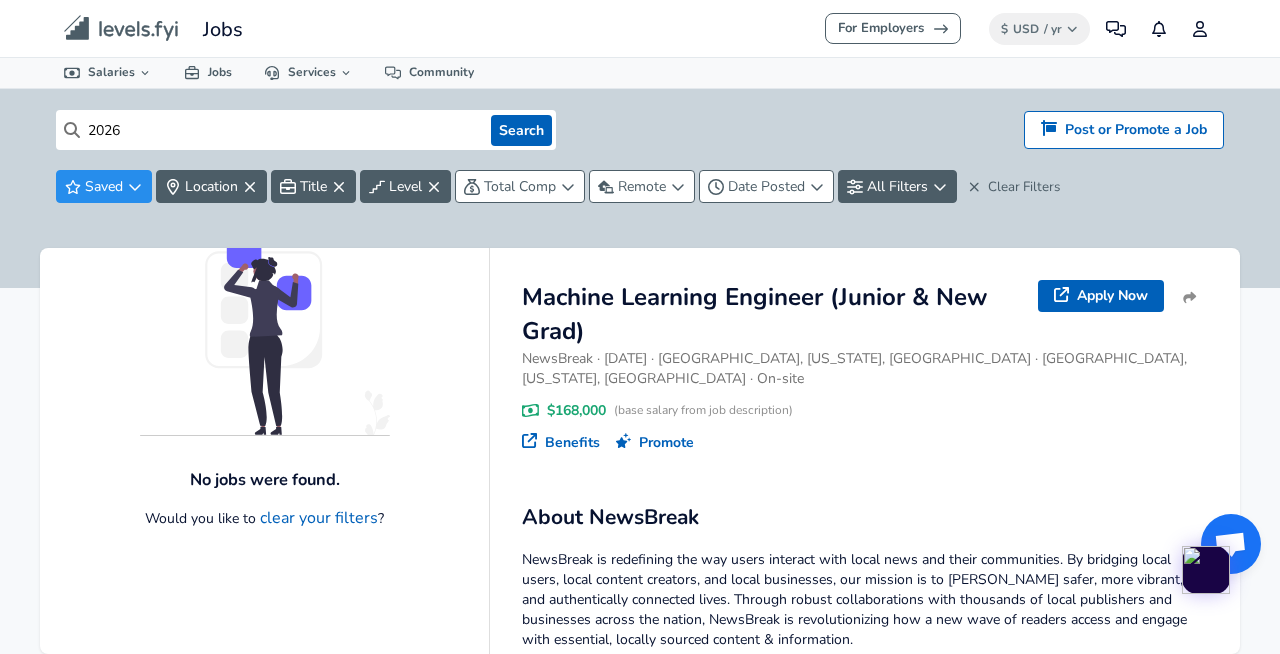 scroll, scrollTop: 288, scrollLeft: 0, axis: vertical 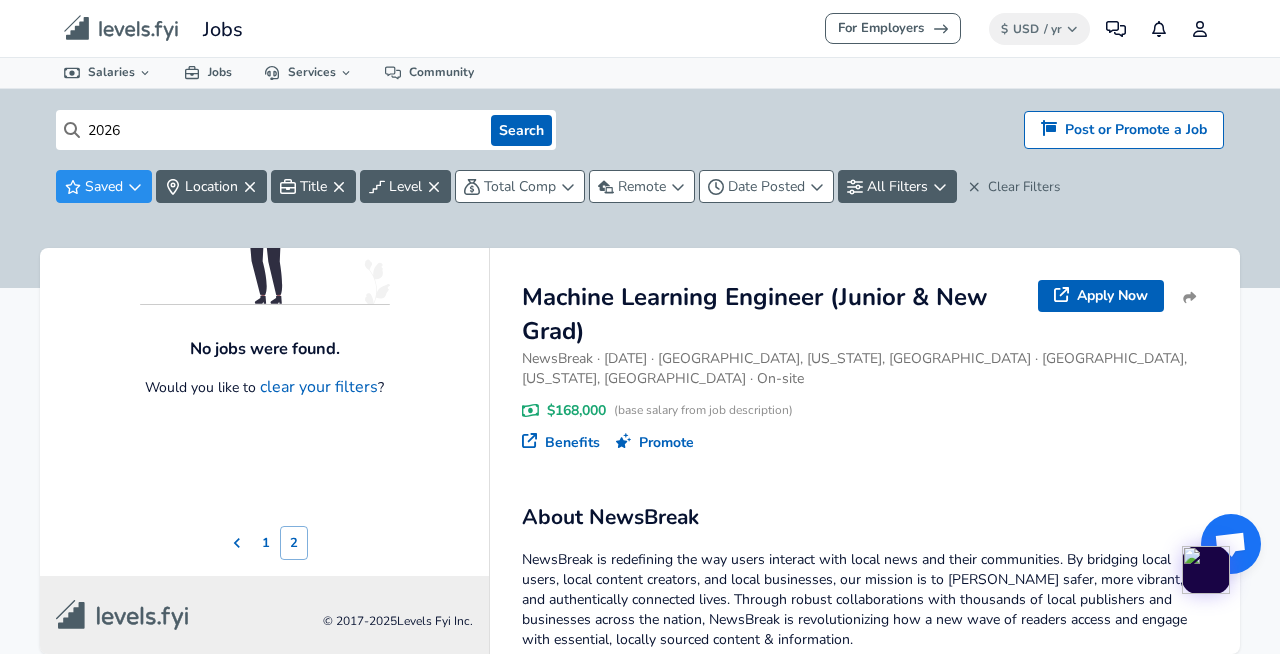click on "1" at bounding box center (266, 543) 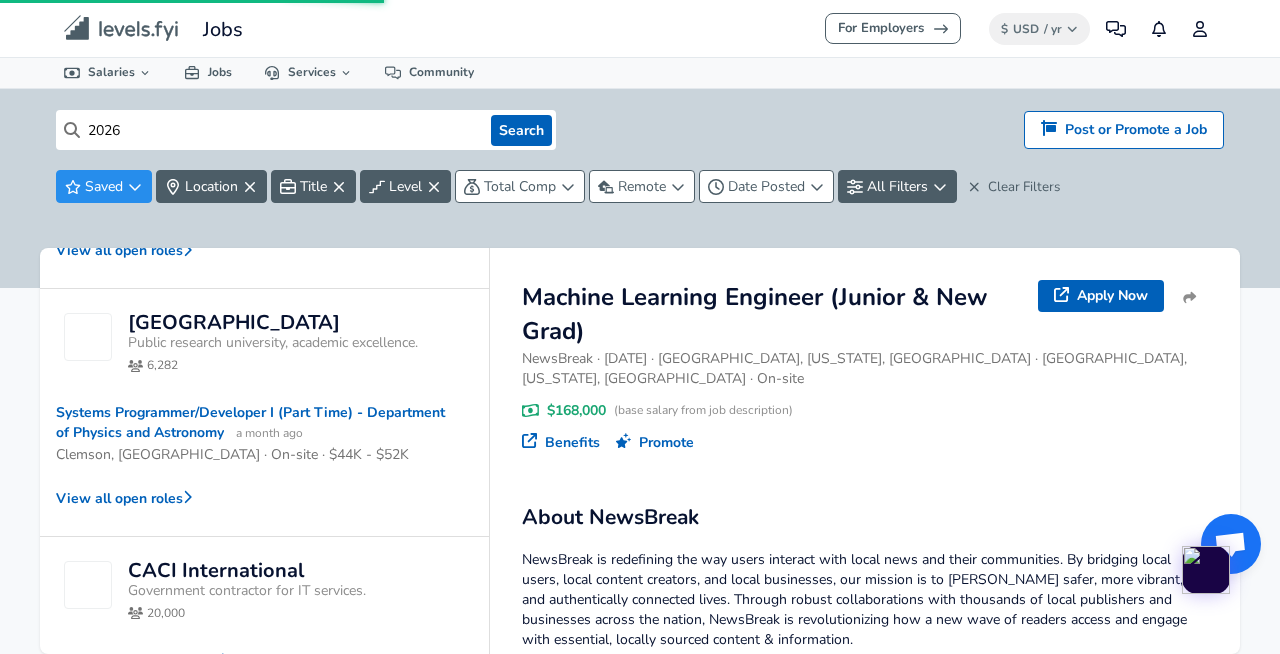 scroll, scrollTop: 0, scrollLeft: 0, axis: both 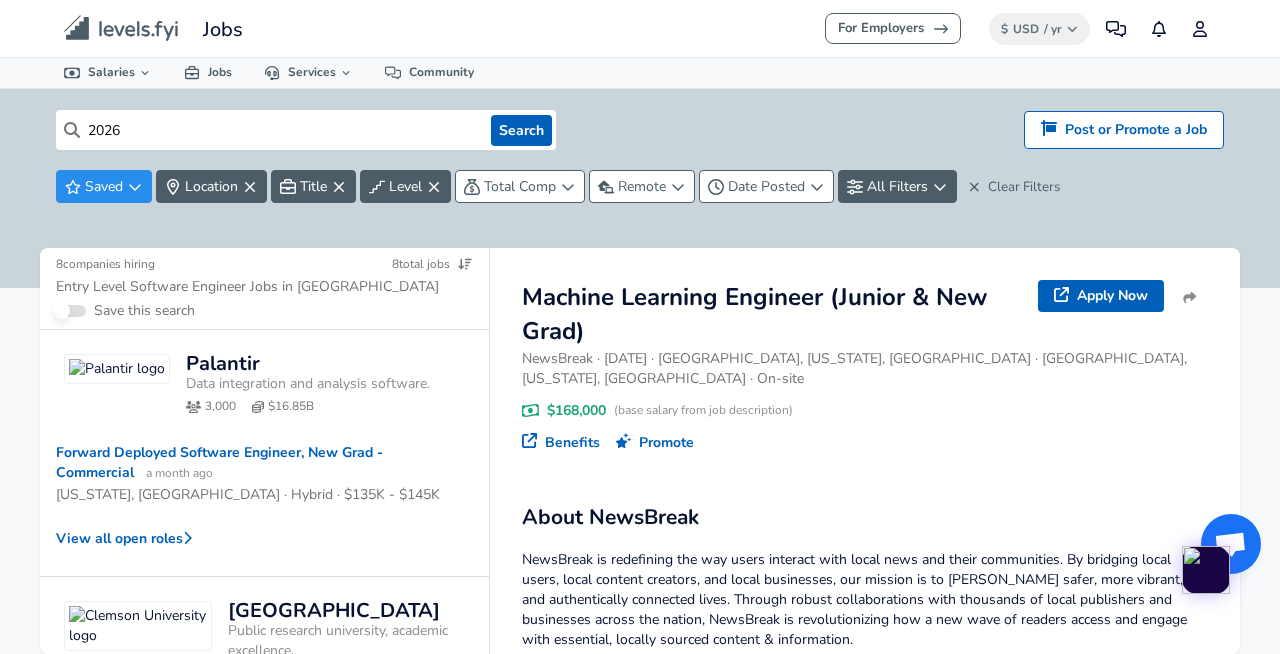click on "Saved Location Title Level Total Comp Remote Date Posted All Filters  Clear Filters" at bounding box center [640, 195] 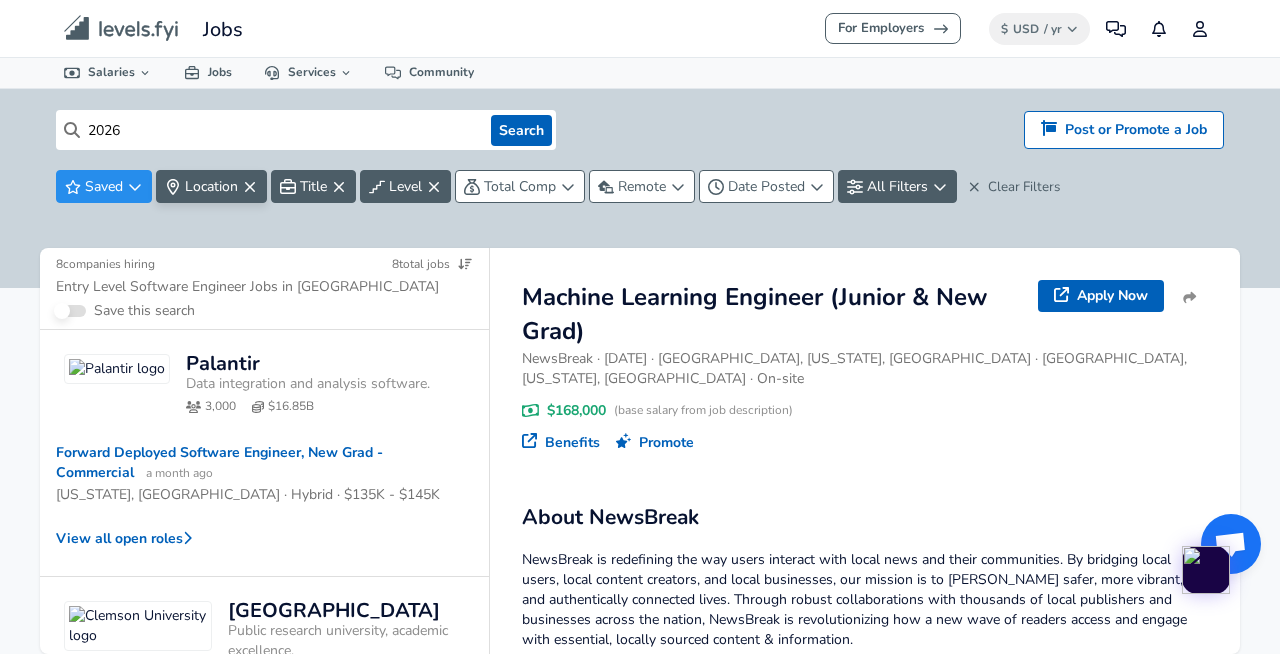 click on "Location" at bounding box center [211, 186] 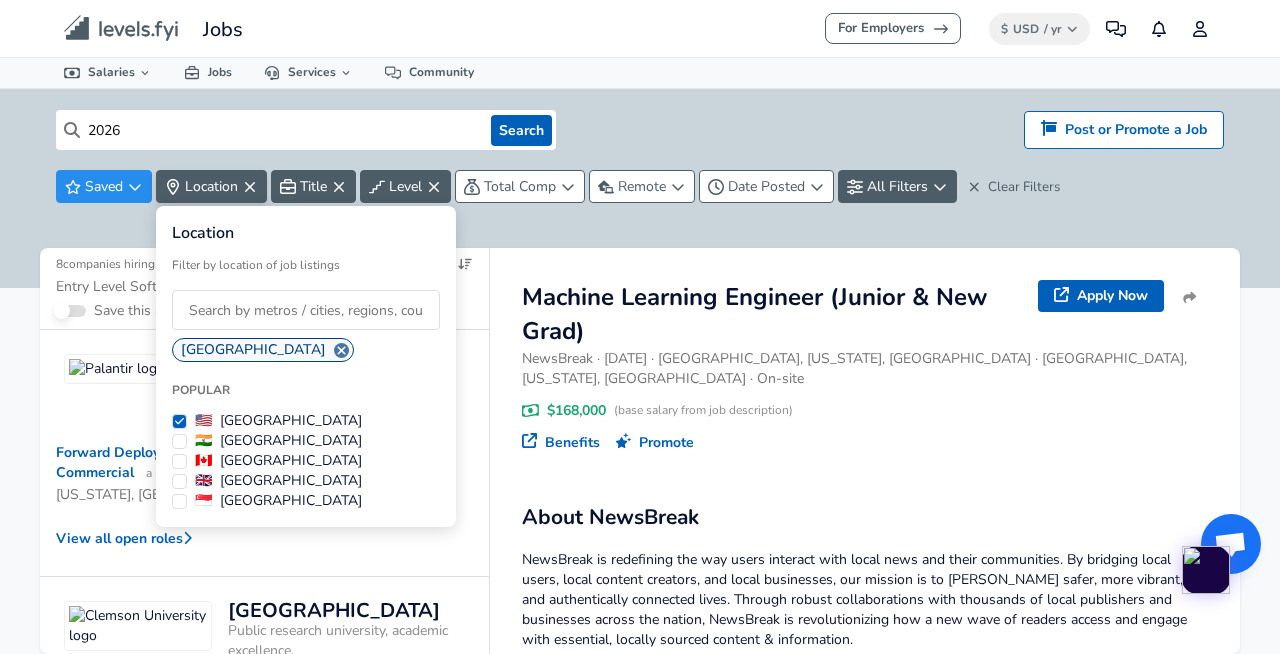 click on "For Employers $ USD / yr Change Community Notifications Profile All Data By Location By Company By Title Salary Calculator Chart Visualizations Verified Salaries Internships Negotiation Support Compare Benefits Who's Hiring 2024 Pay Report Top Paying Companies Integrate Blog Press Jobs Levels FYI Logo Salaries 📂   All Data 🌎   By Location 🏢   By Company 🖋    By Title 🏭️    By Industry 📍   Salary Heatmap 📈   Chart Visualizations 🔥   Real-time Percentiles 🎓   Internships ❣️   Compare Benefits 🎬   2024 Pay Report 🏆   Top Paying Companies 💸   Calculate Meeting Cost #️⃣   Salary Calculator Contribute Add Salary Add Company Benefits Add Level Mapping Jobs Services Candidate Services 💵  Negotiation Coaching 📄  Resume Review 🎁  Gift a Resume Review For Employers Interactive Offers Real-time Percentiles  🔥 Compensation Benchmarking For Academic Research Compensation Dataset Community 2026 Search Hiring?   Post or Promote   a job Post or Promote a Job Saved 8" at bounding box center [640, 327] 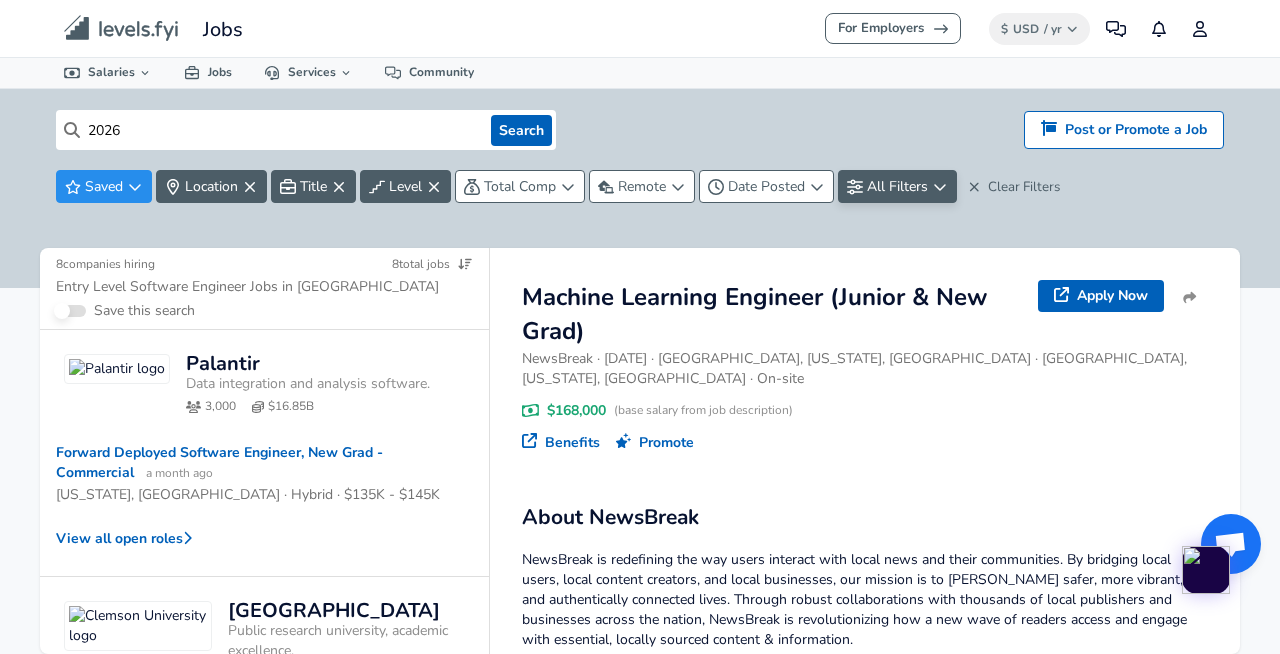 click on "All Filters" at bounding box center (897, 186) 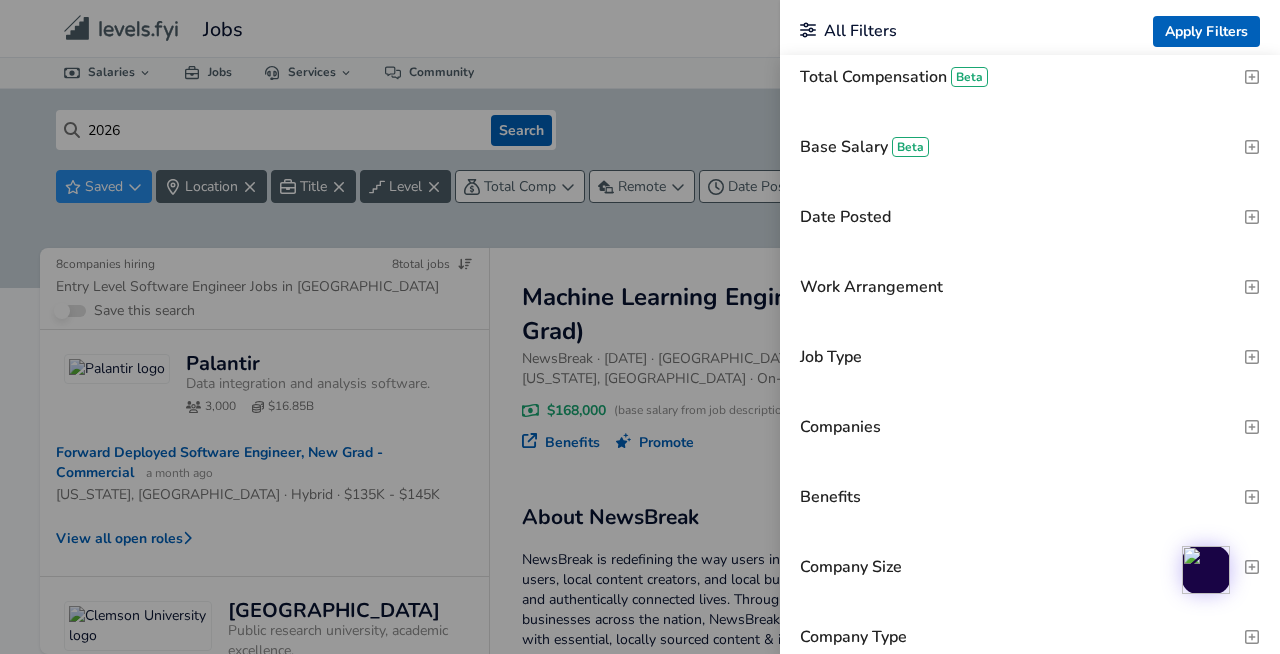 scroll, scrollTop: 311, scrollLeft: 0, axis: vertical 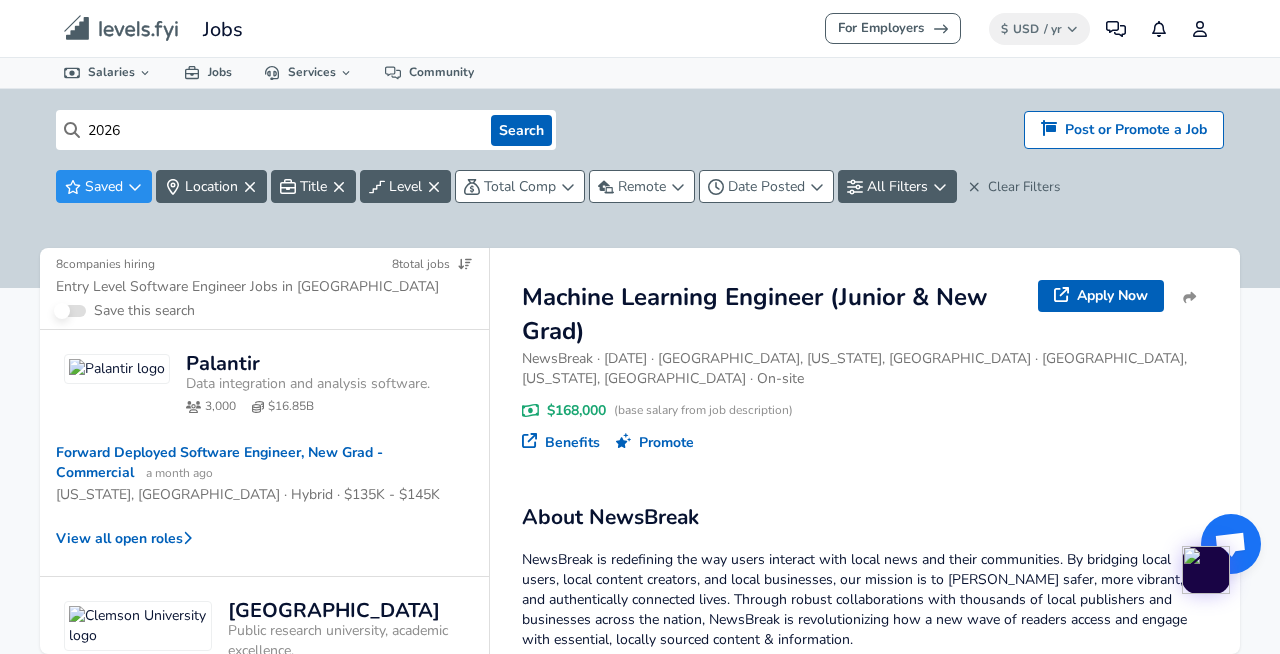 click on "2026" at bounding box center [281, 130] 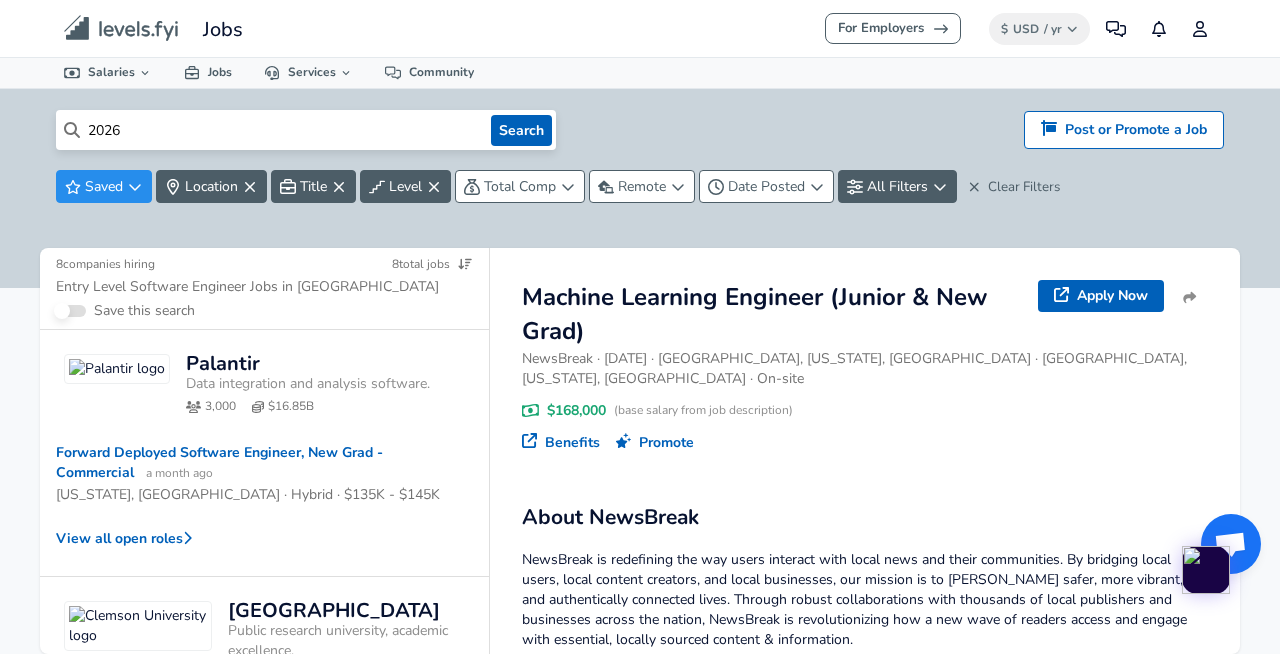 type on "\" 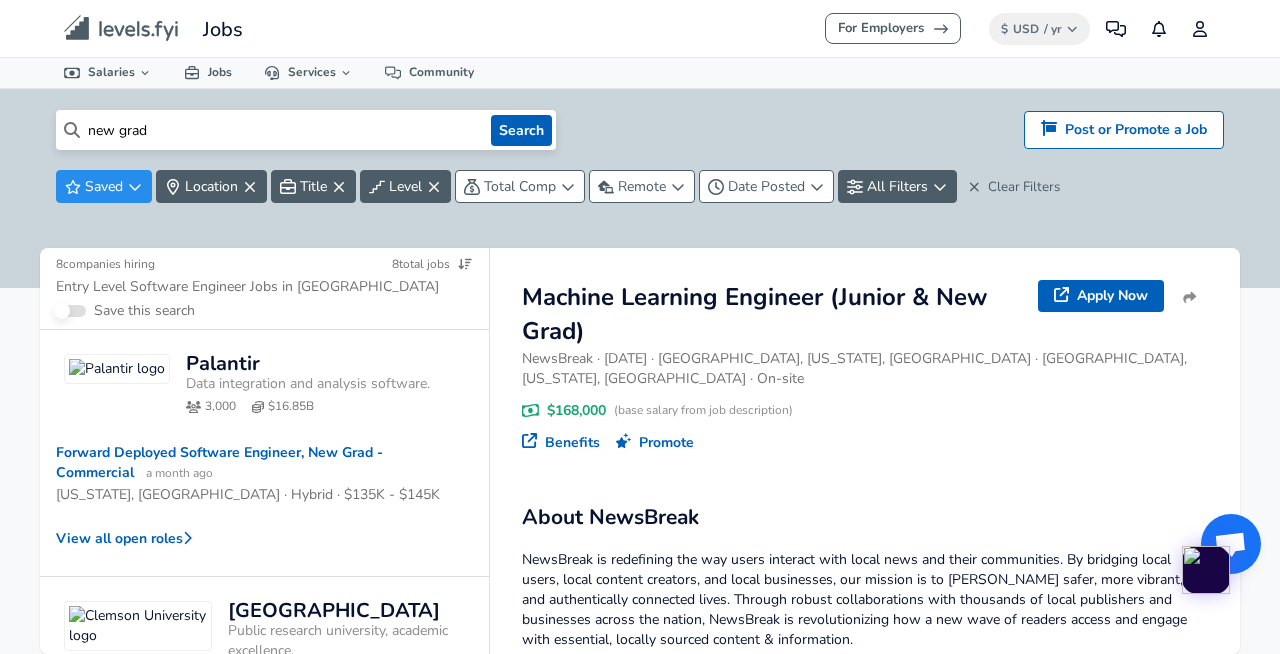 type on "new grad" 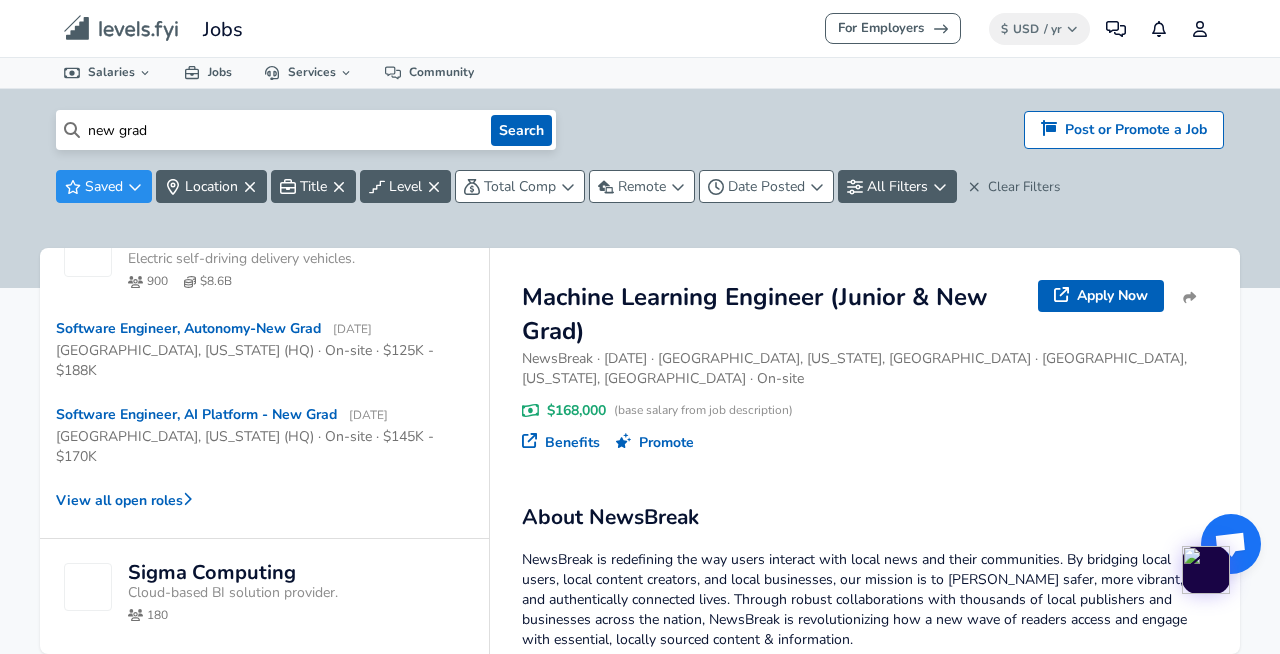 scroll, scrollTop: 466, scrollLeft: 0, axis: vertical 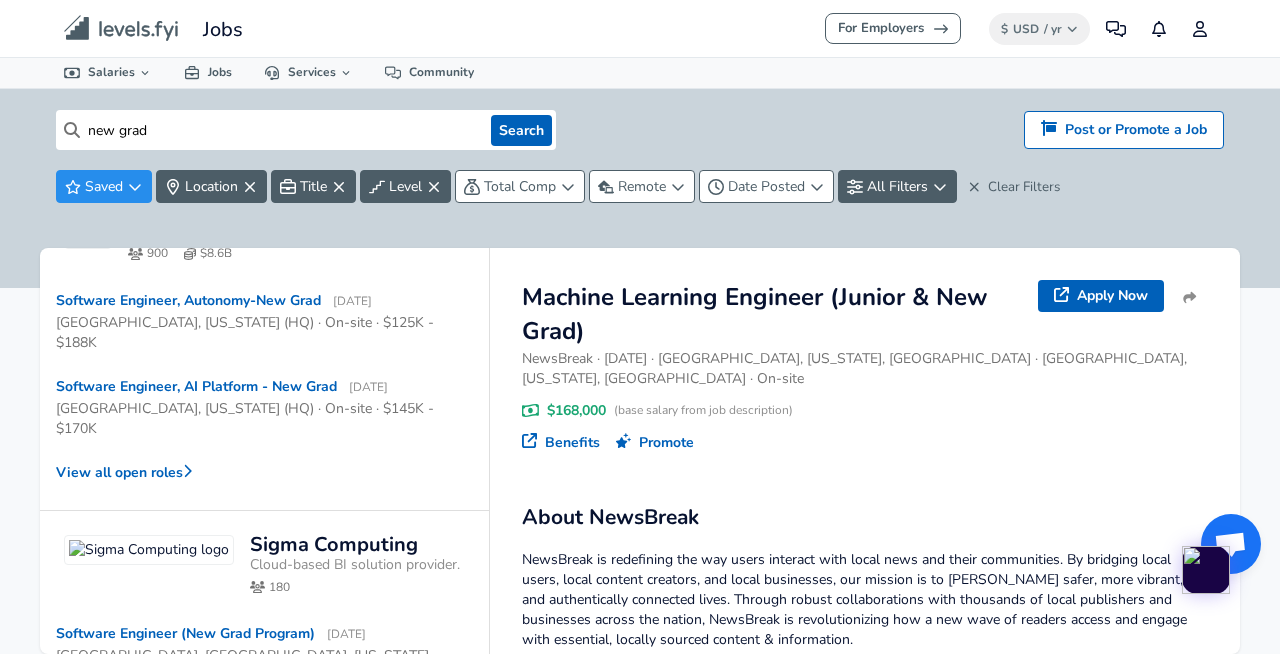 click on "[GEOGRAPHIC_DATA], [US_STATE] (HQ) · On-site · $145K -
$170K" at bounding box center [256, 419] 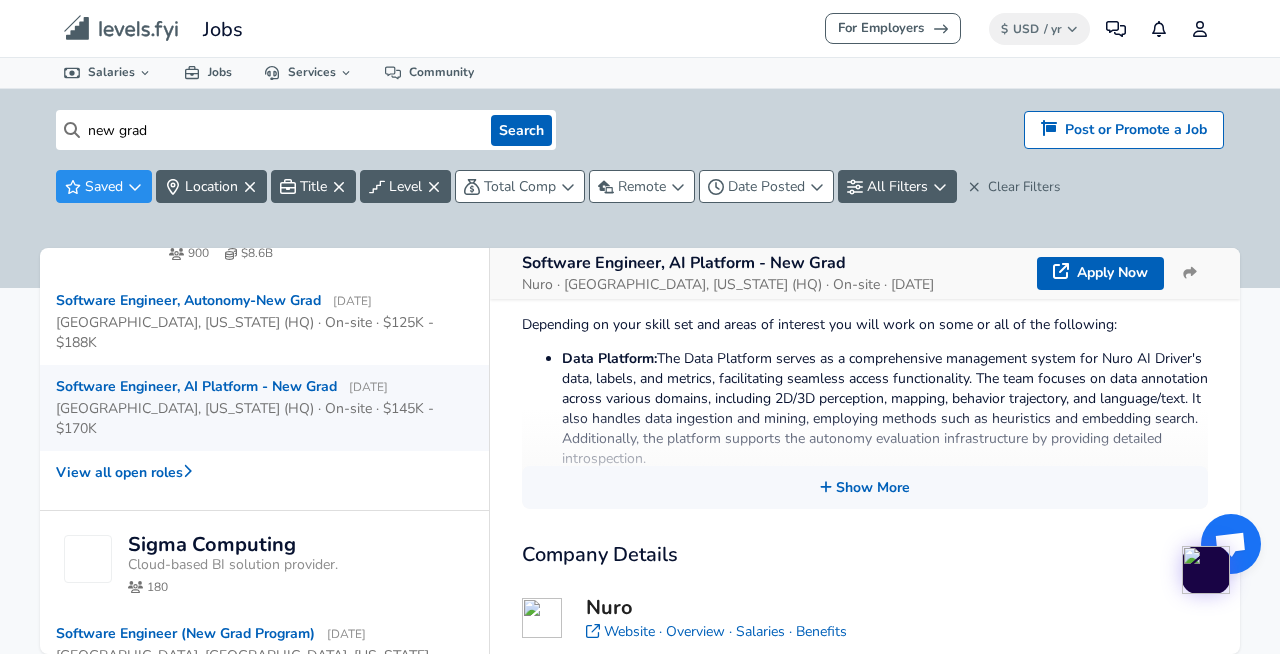 scroll, scrollTop: 546, scrollLeft: 0, axis: vertical 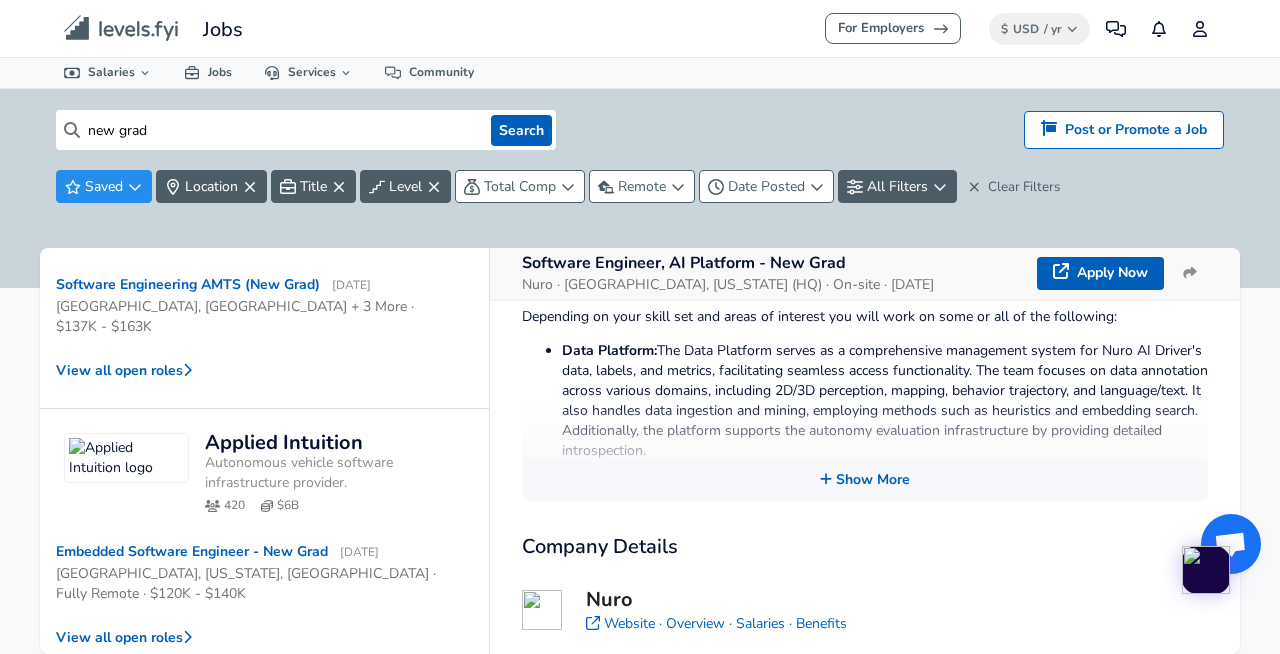 click on "2" at bounding box center [236, 709] 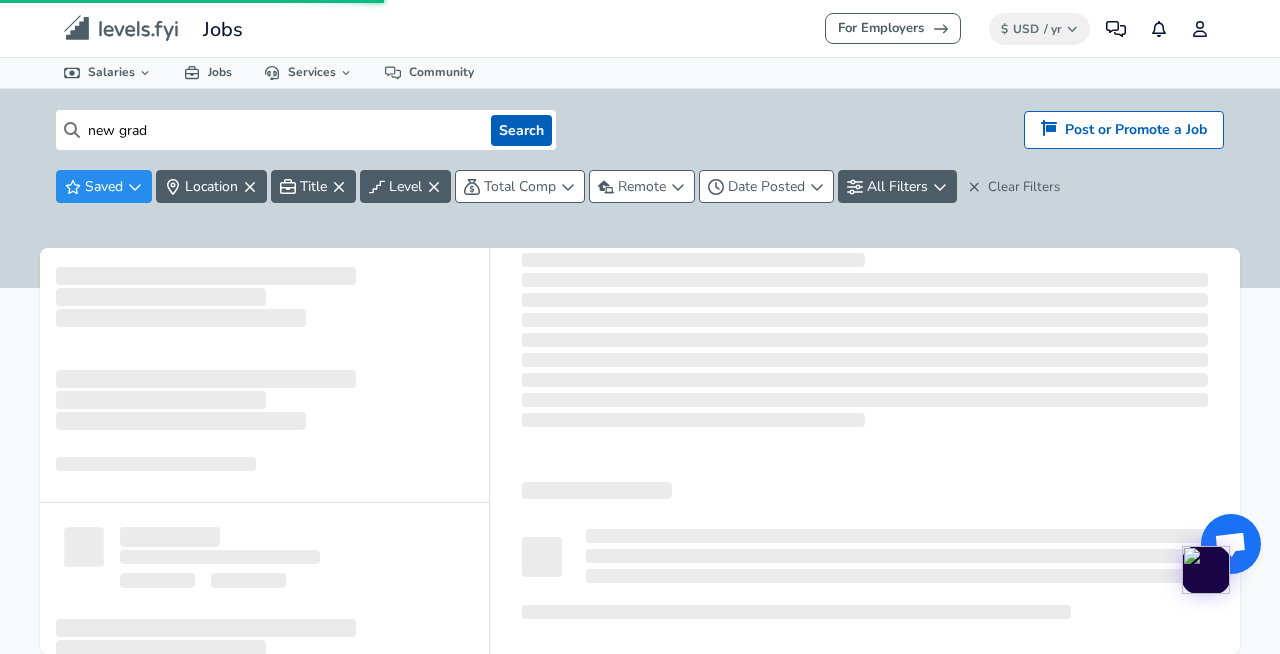 scroll, scrollTop: 0, scrollLeft: 0, axis: both 